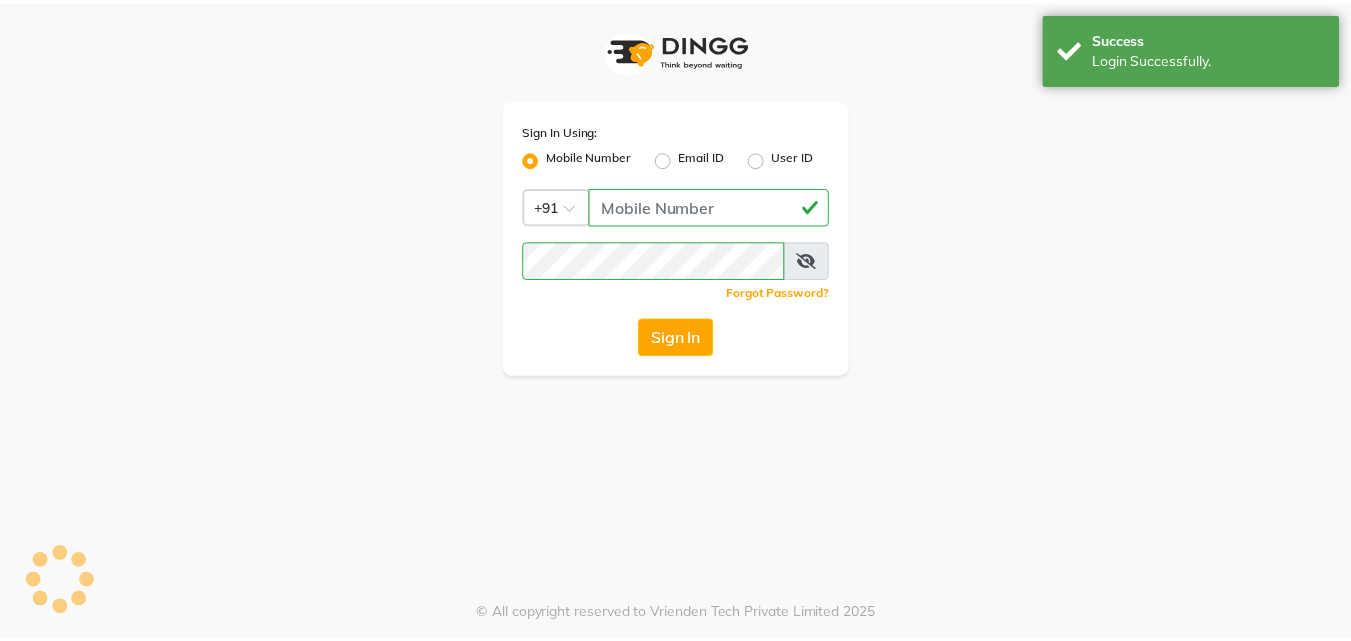 scroll, scrollTop: 0, scrollLeft: 0, axis: both 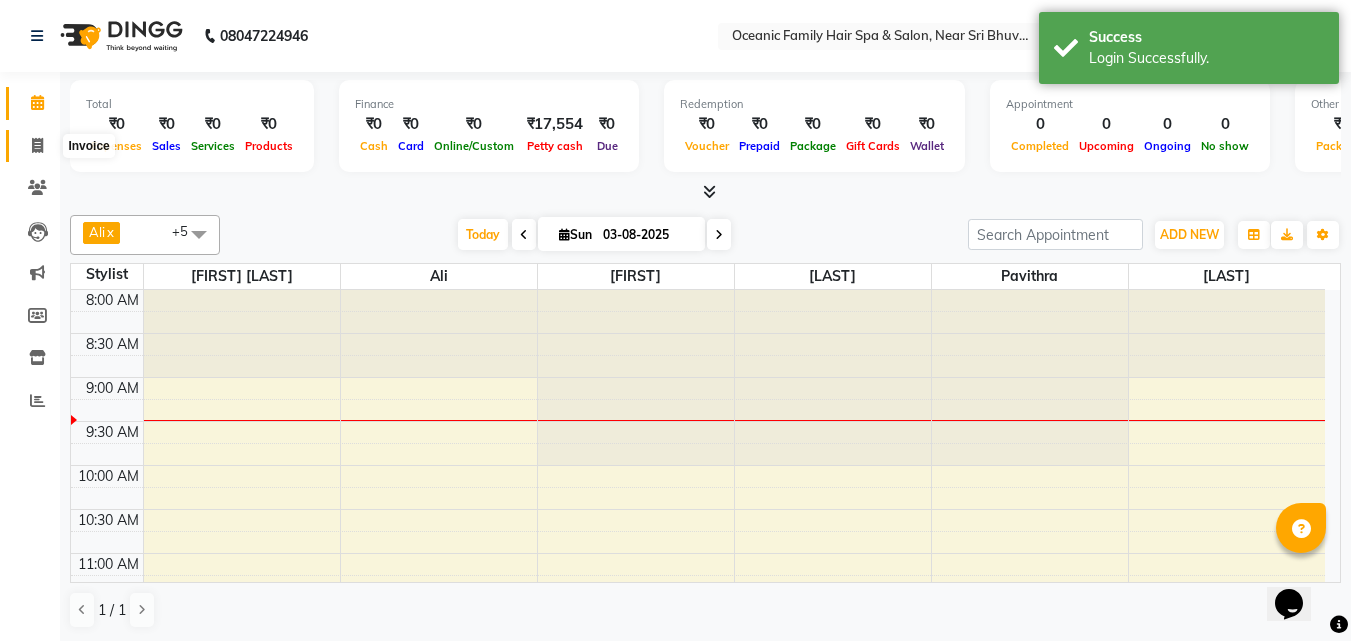 click 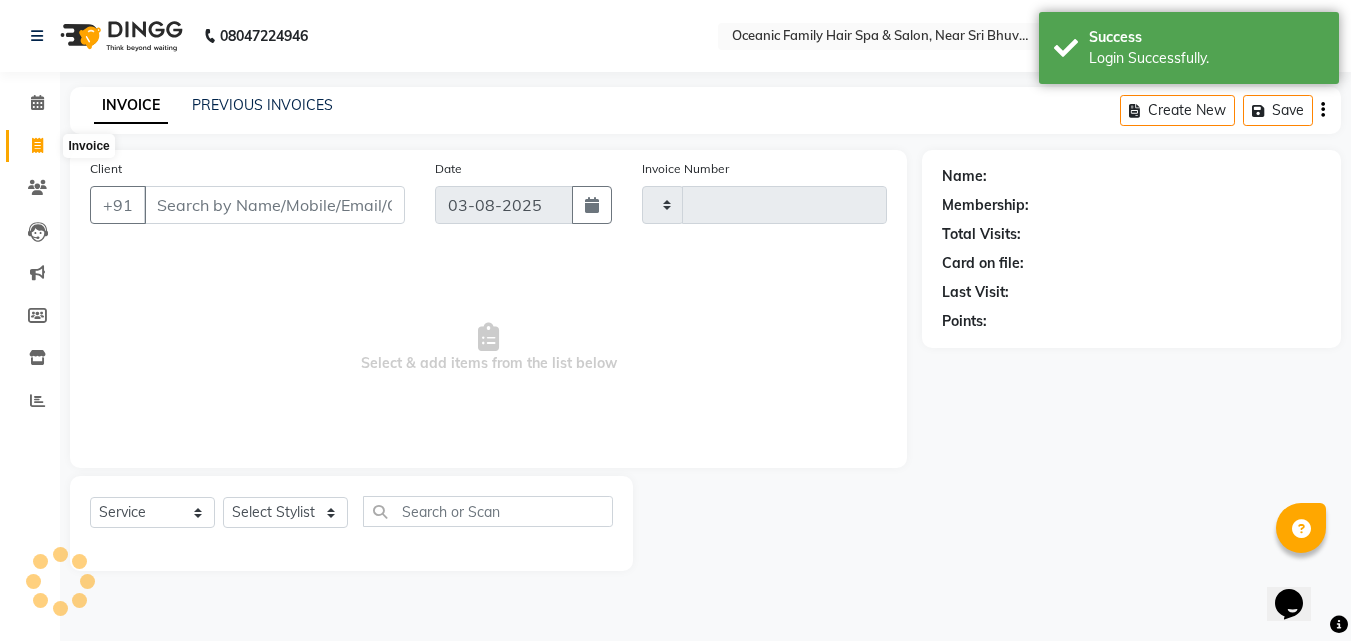 type on "2509" 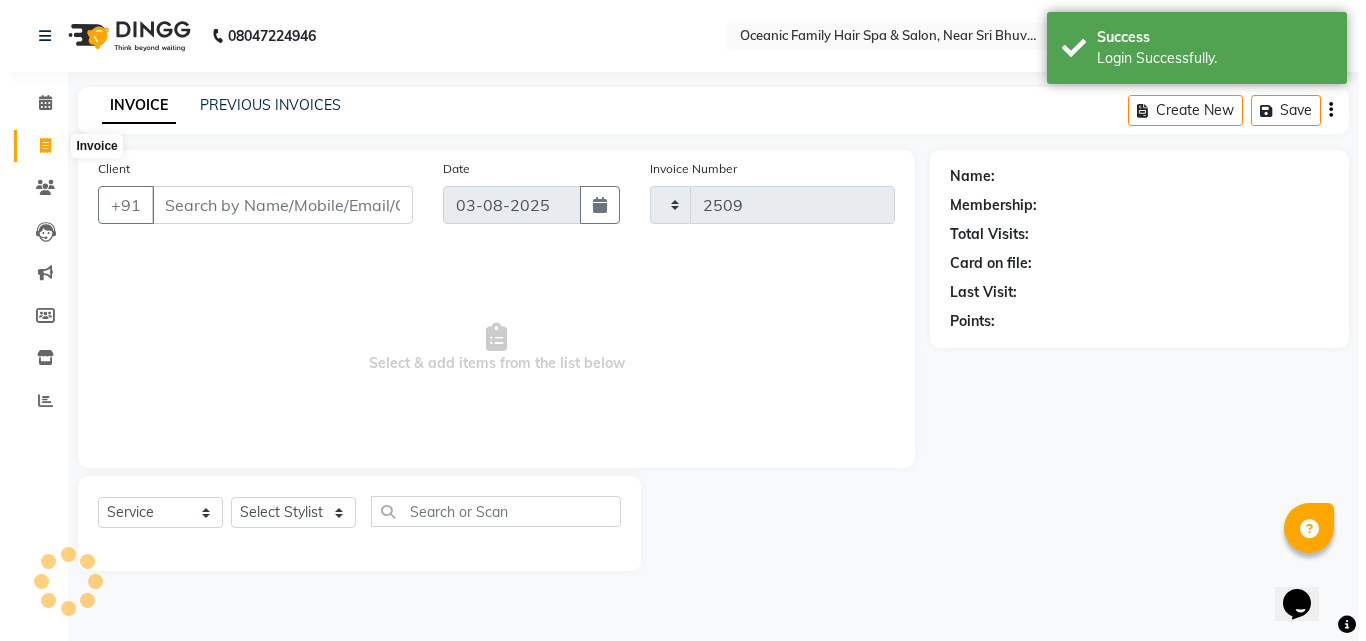 select on "4366" 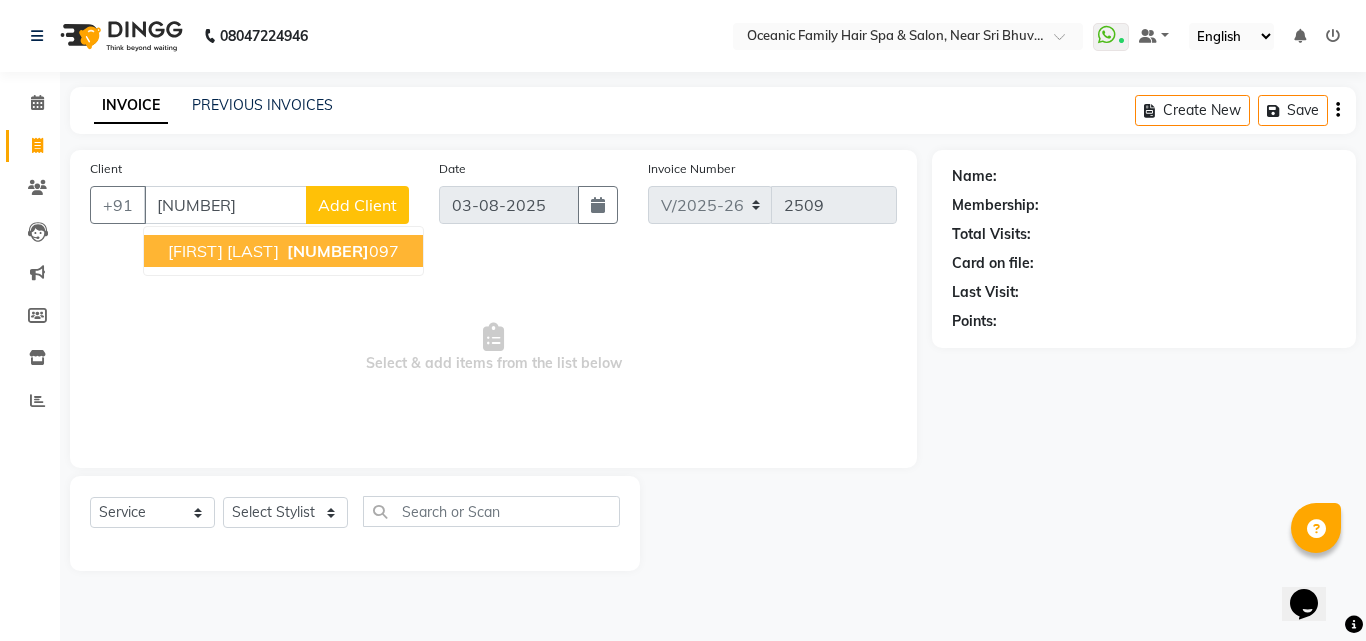 click on "[FIRST] [LAST]" at bounding box center (223, 251) 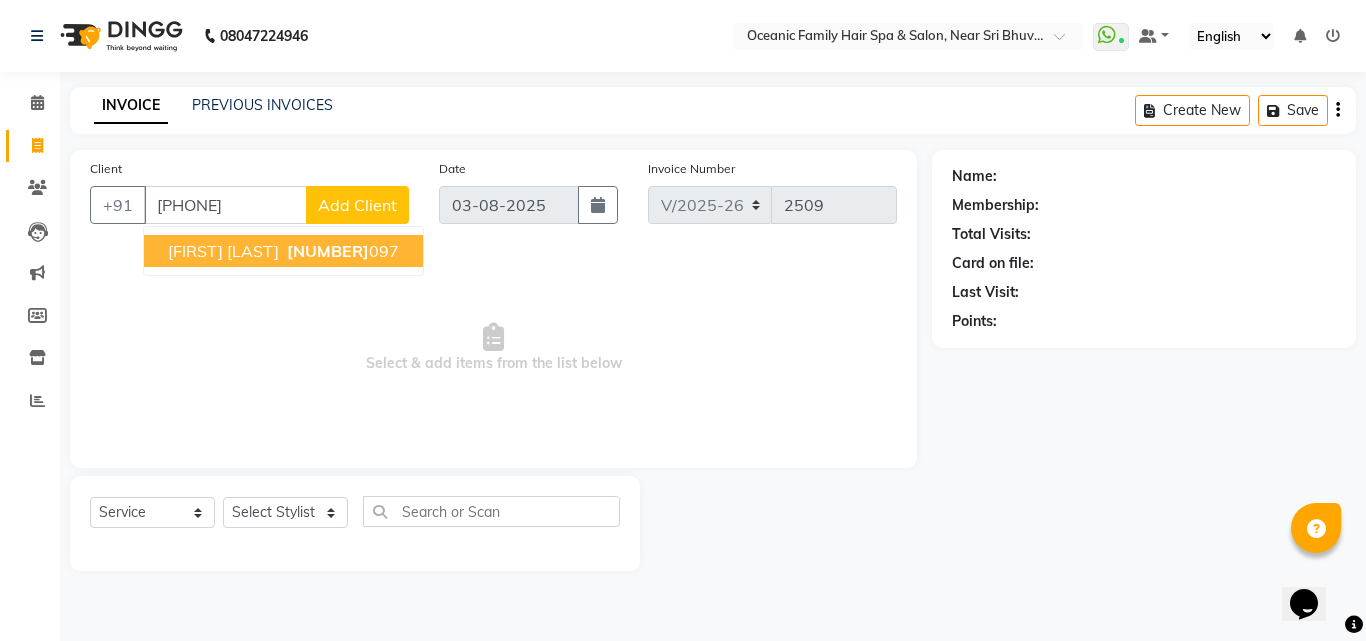 type on "[PHONE]" 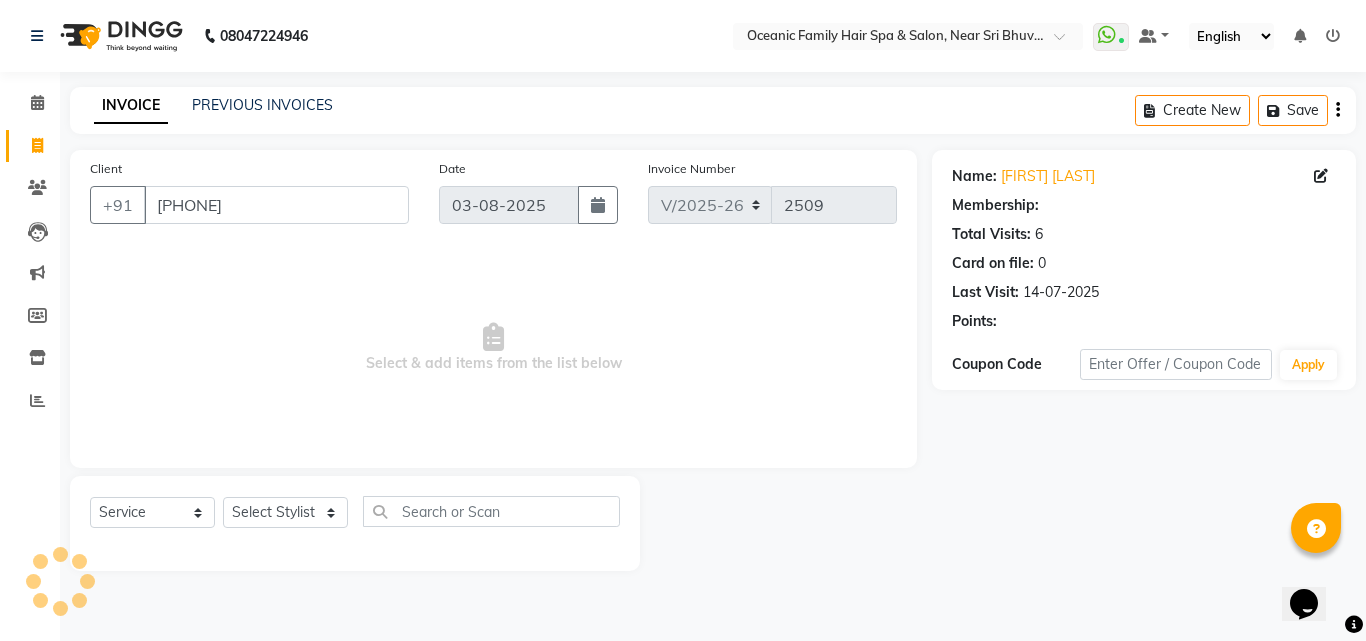 select on "1: Object" 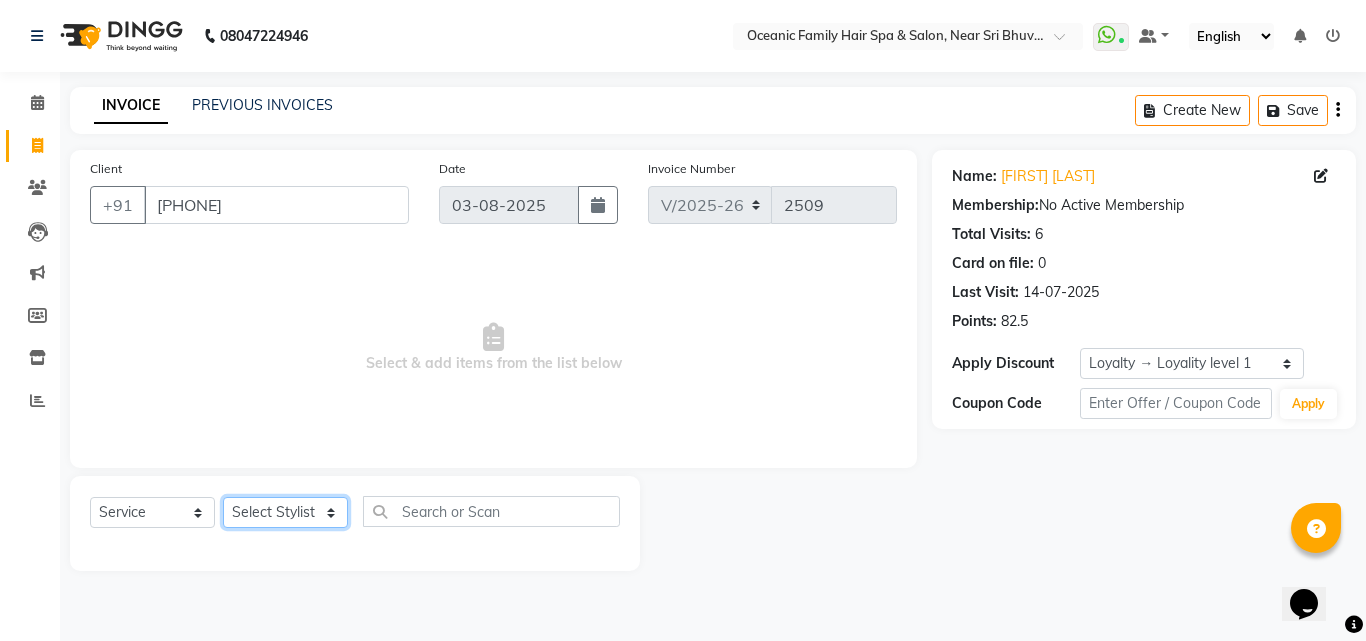 click on "Select Stylist [FIRST] [LAST] [FIRST] [LAST] [FIRST] [LAST] [FIRST] [LAST] [FIRST] [LAST] [FIRST] [LAST] [FIRST] [LAST]" 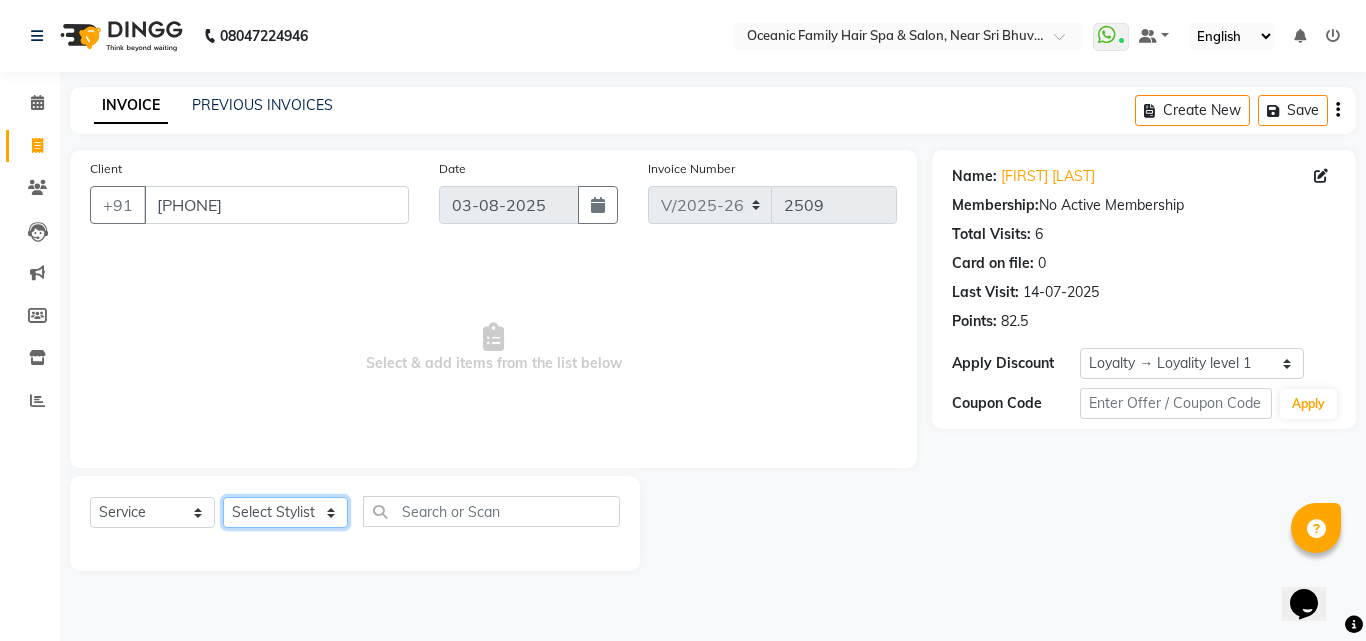 select on "23947" 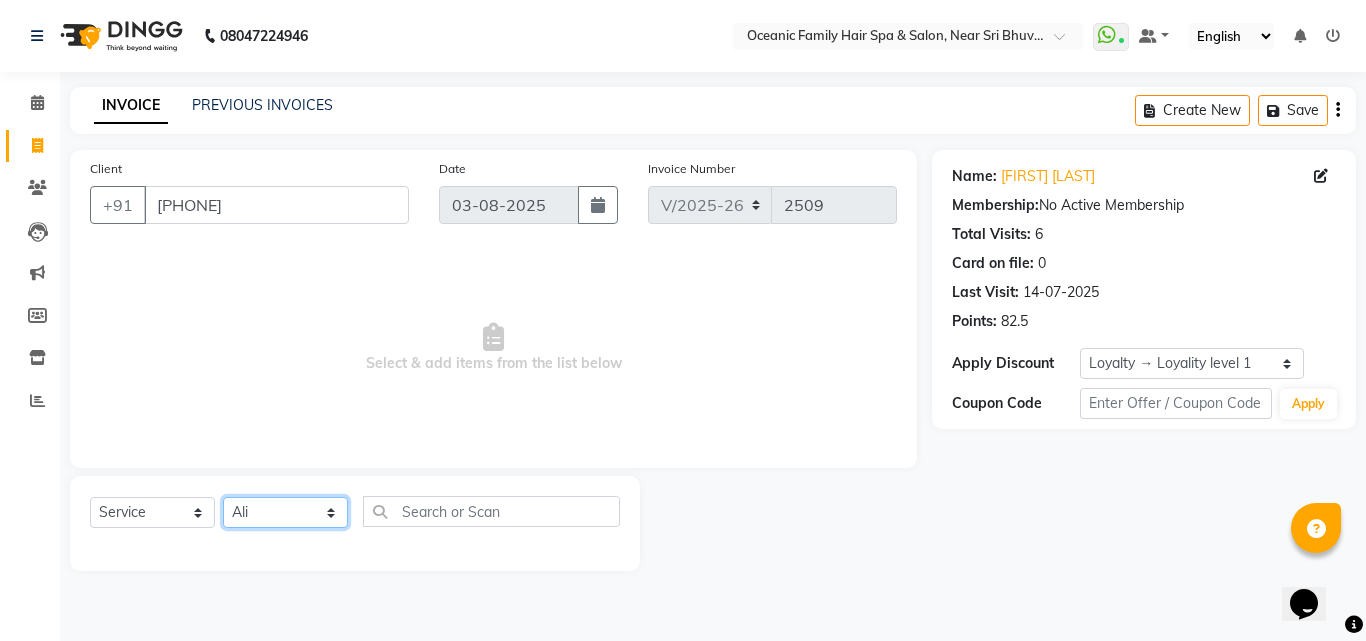 click on "Select Stylist [FIRST] [LAST] [FIRST] [LAST] [FIRST] [LAST] [FIRST] [LAST] [FIRST] [LAST] [FIRST] [LAST] [FIRST] [LAST]" 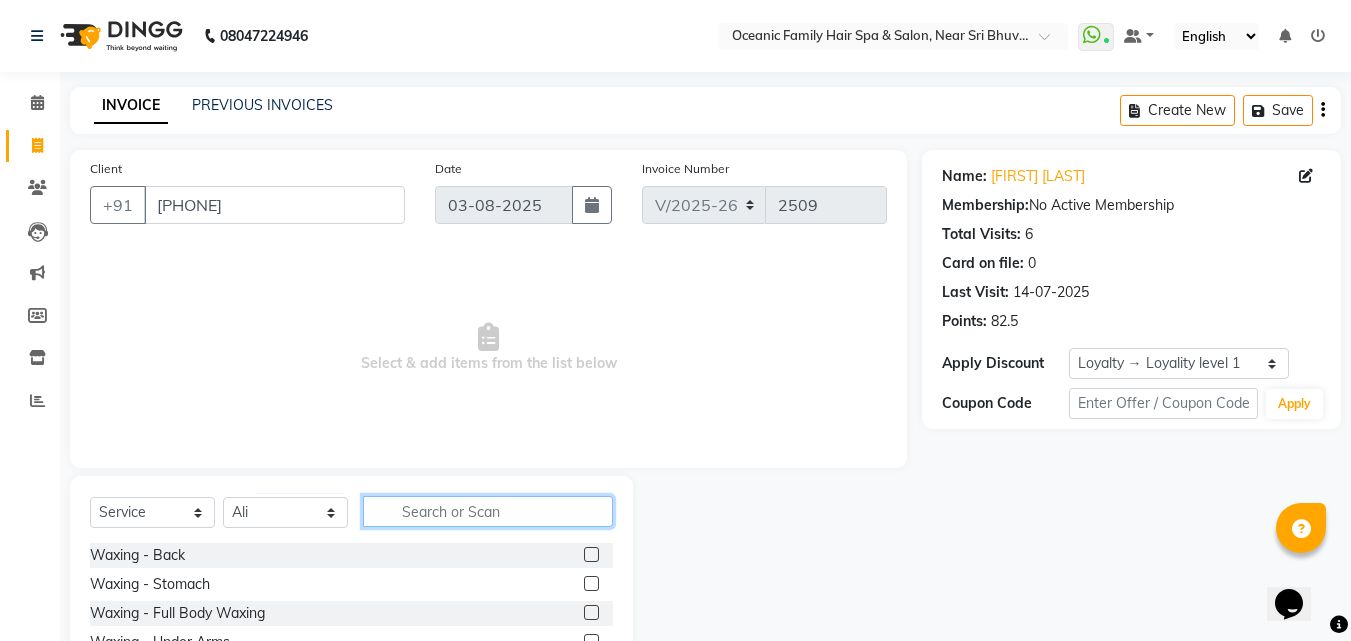click 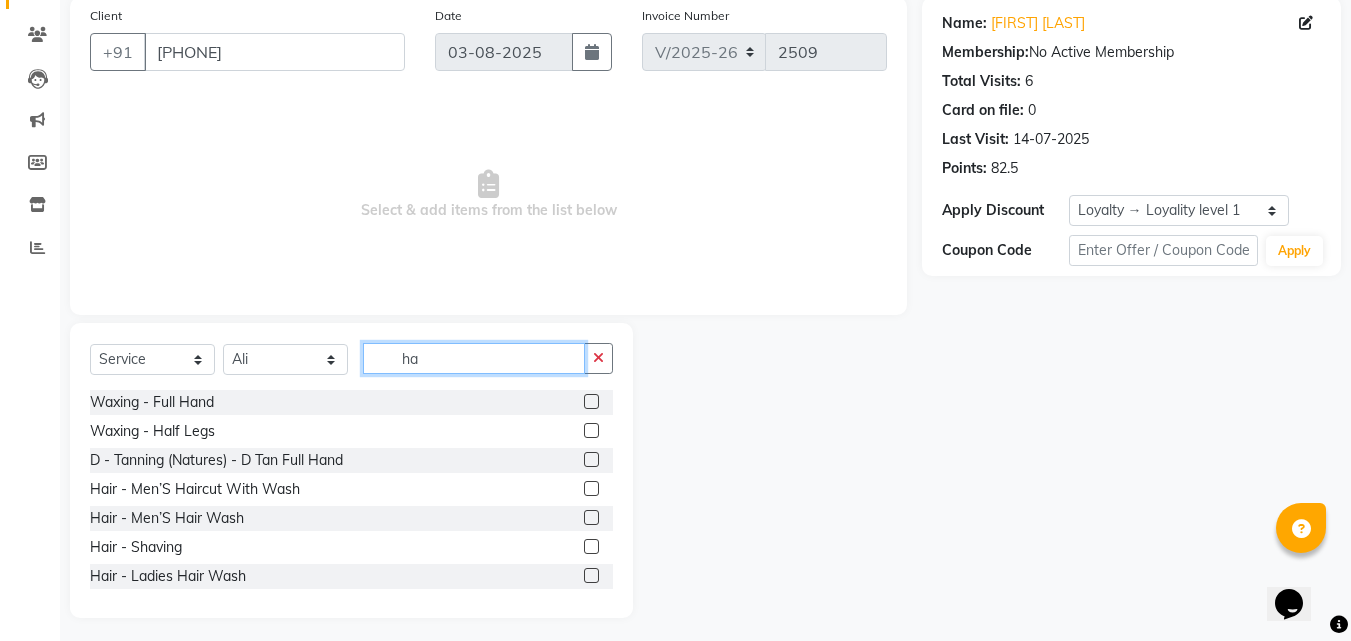 scroll, scrollTop: 160, scrollLeft: 0, axis: vertical 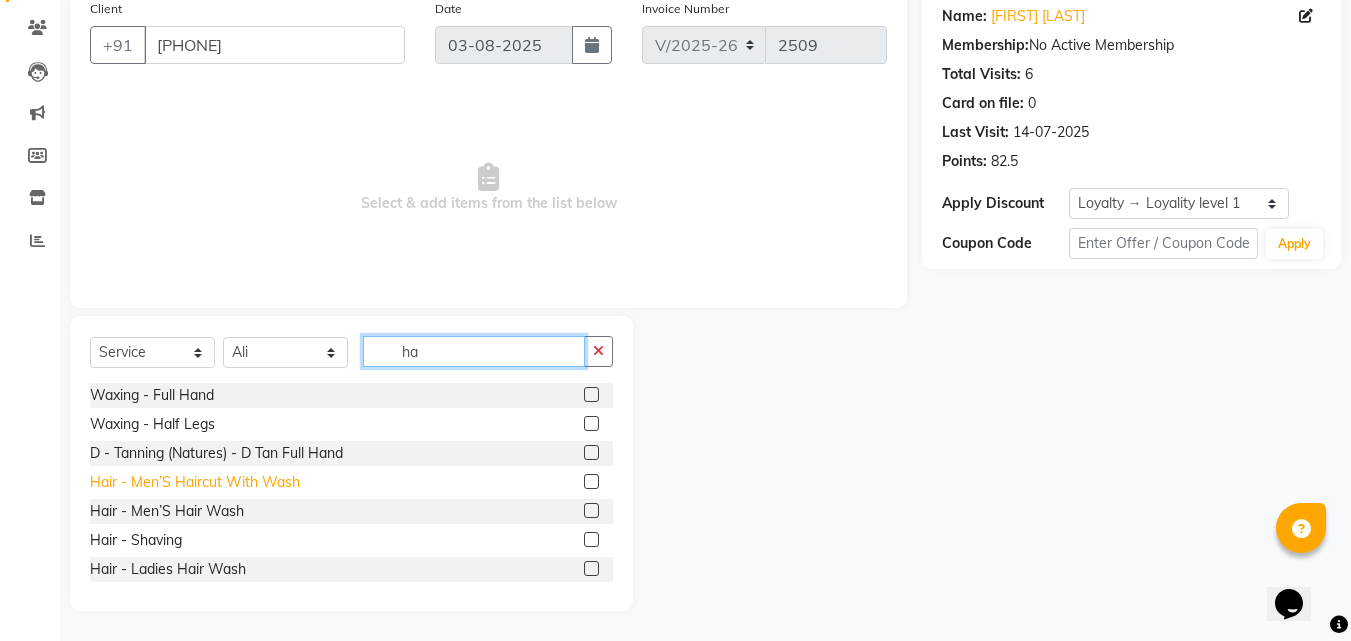 type on "ha" 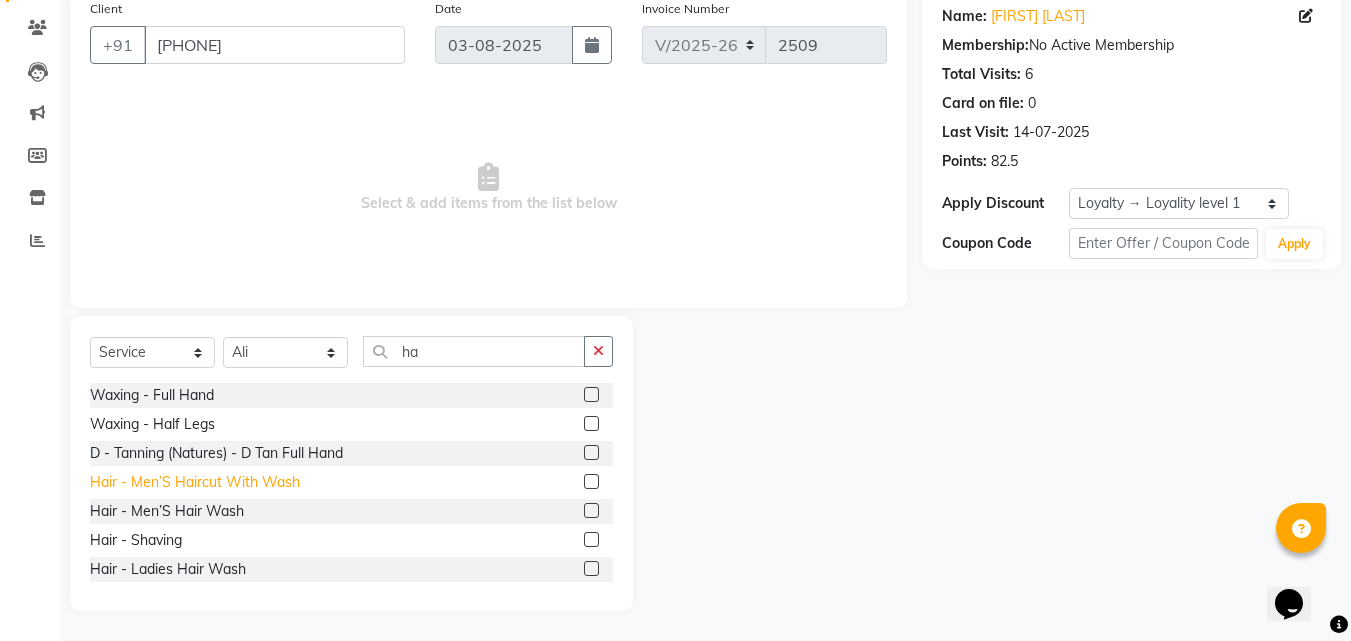 click on "Hair - Men’S Haircut With Wash" 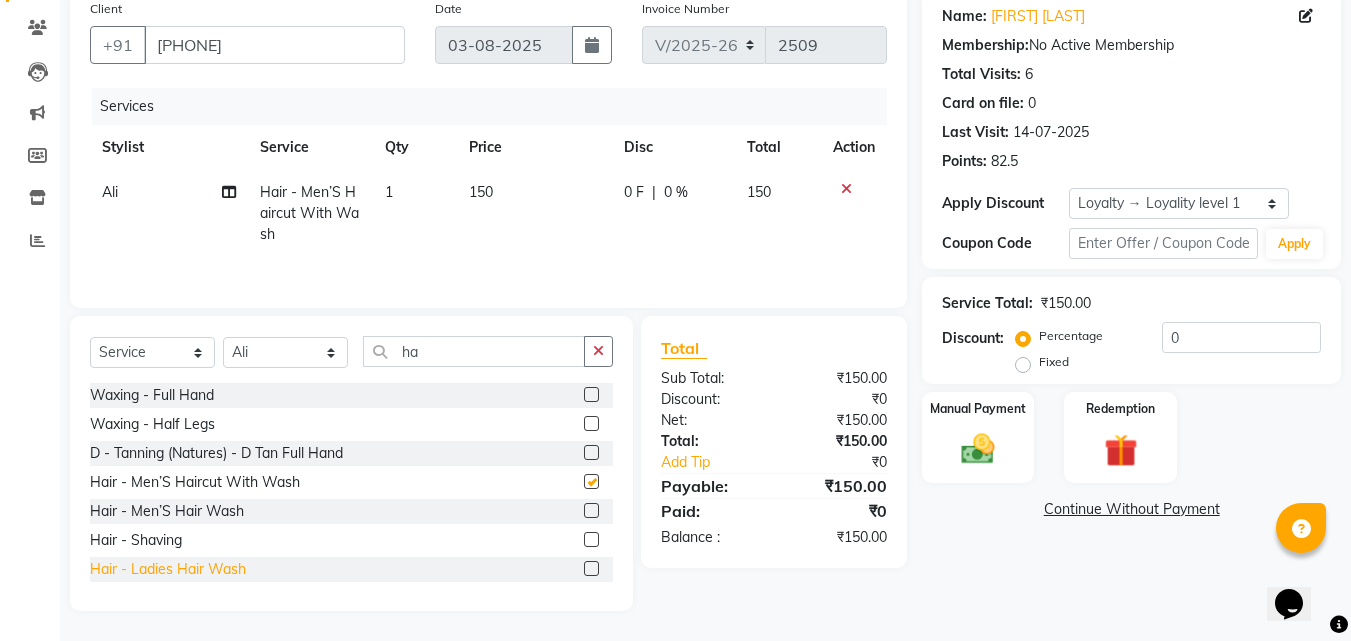 checkbox on "false" 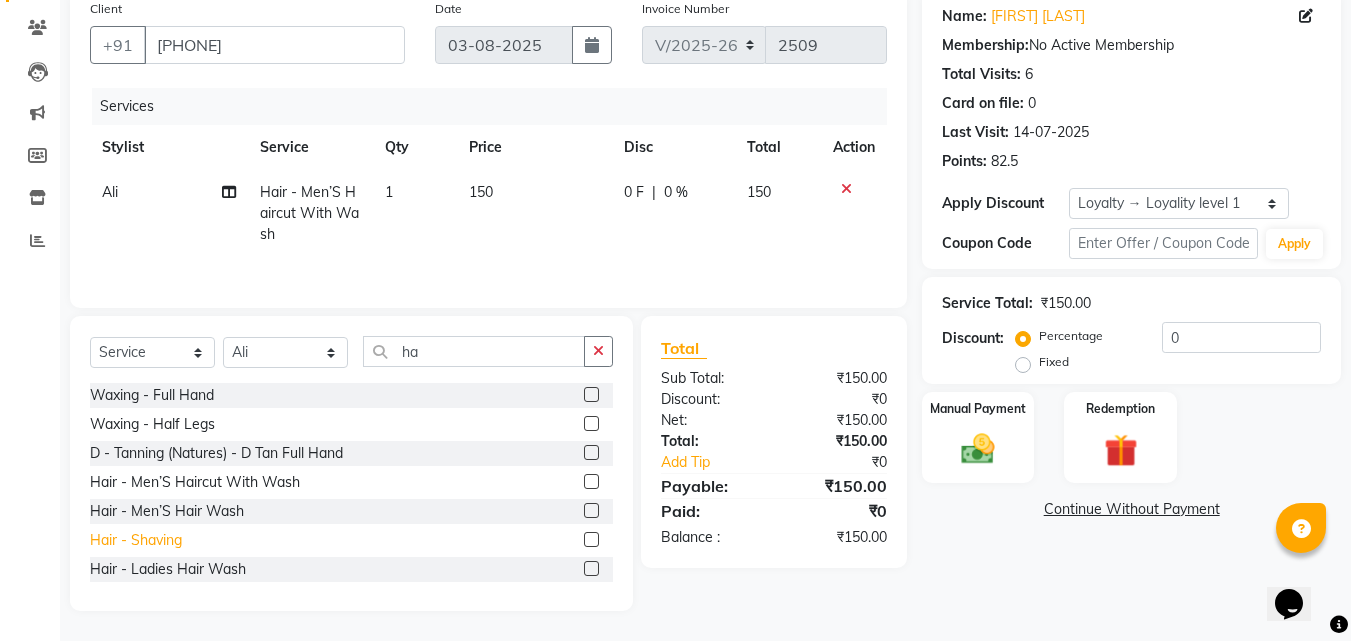 click on "Hair - Shaving" 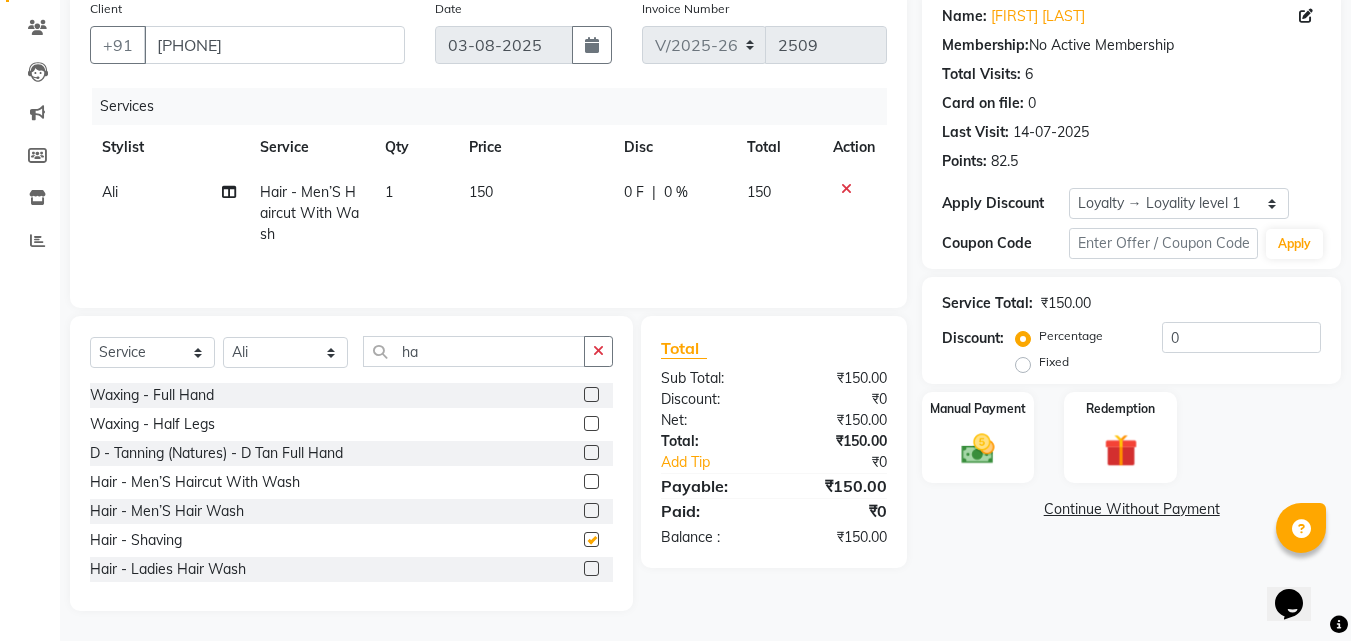 checkbox on "false" 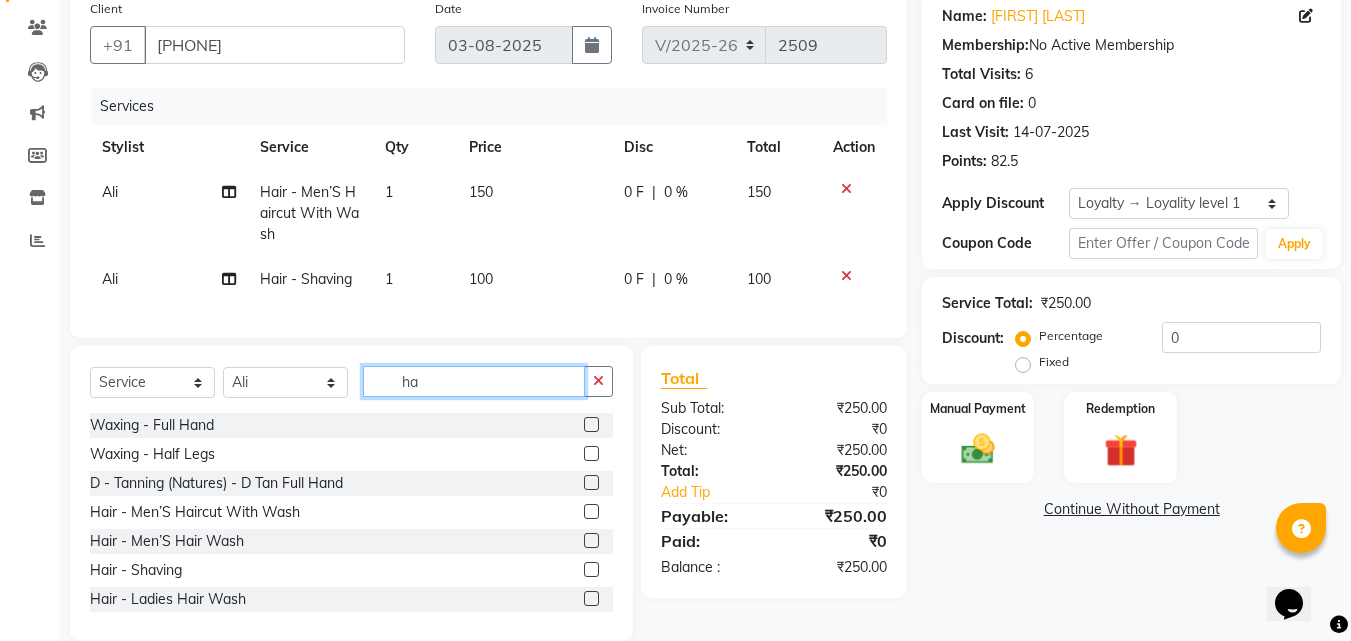 click on "ha" 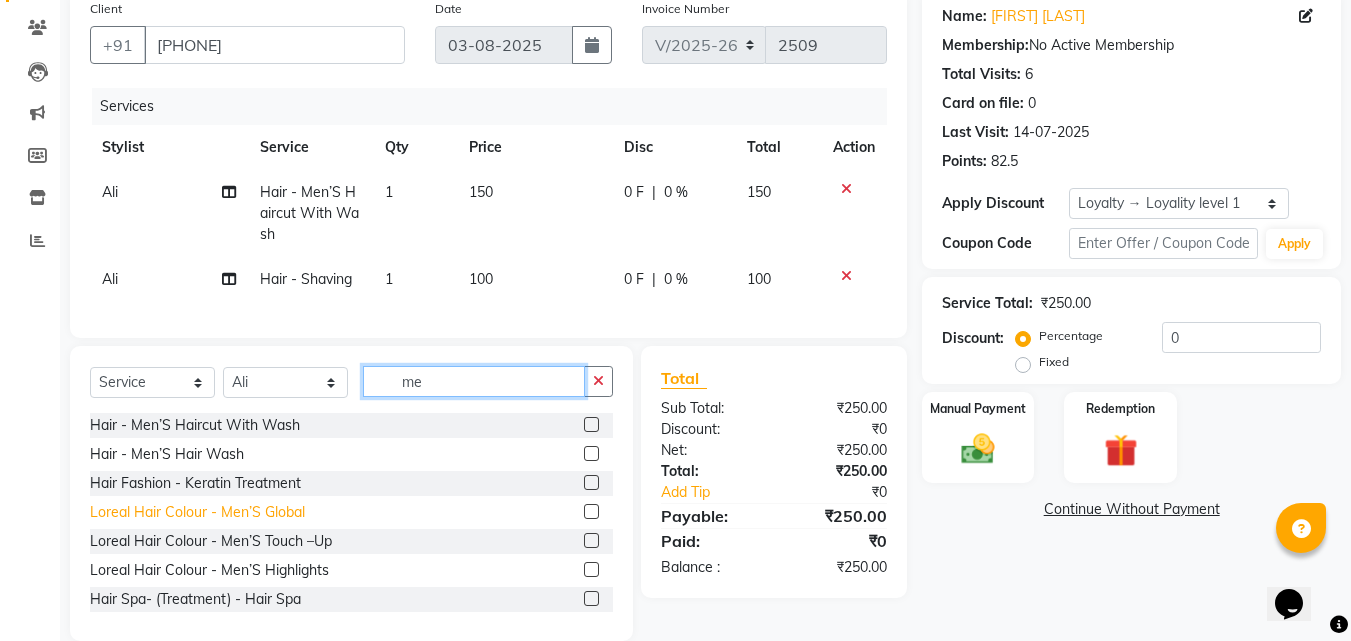 type on "me" 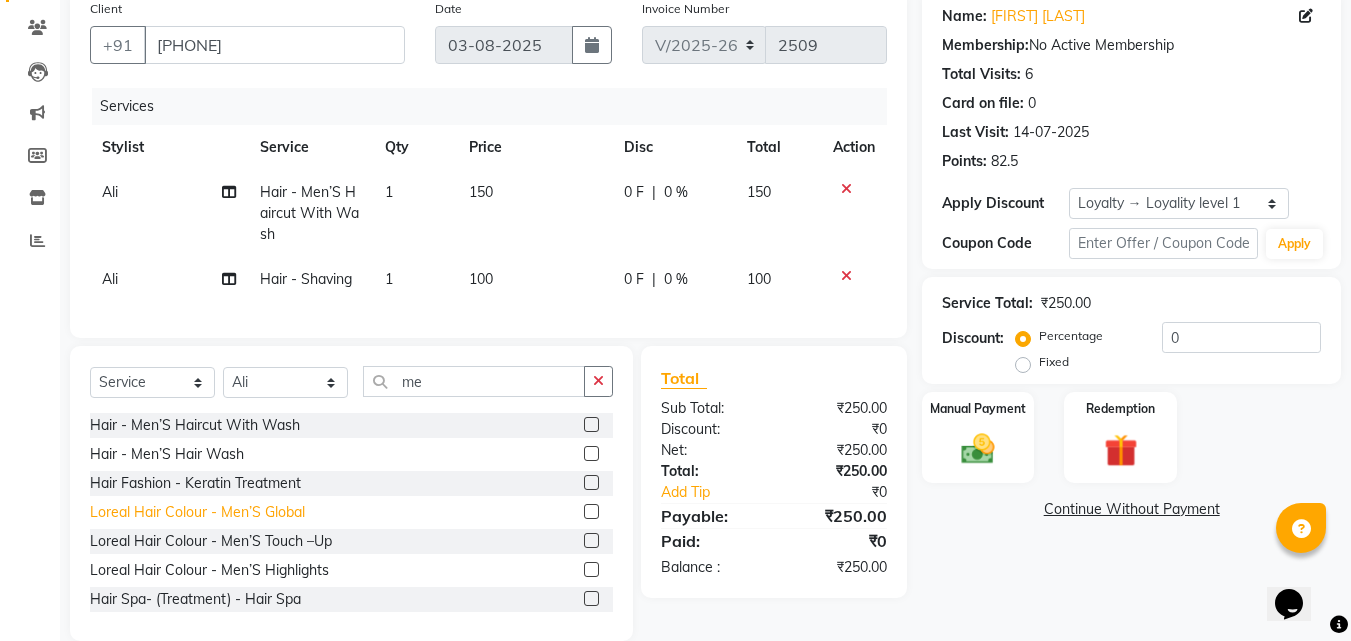 click on "Loreal Hair Colour - Men’S Global" 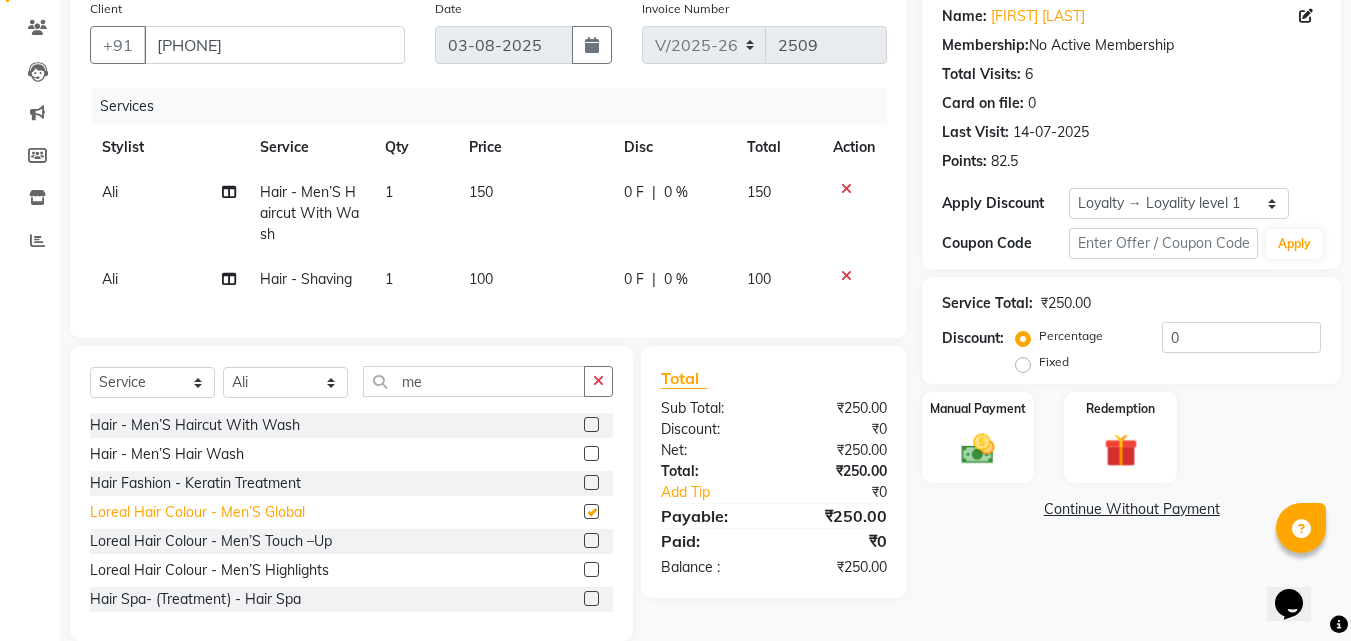 checkbox on "false" 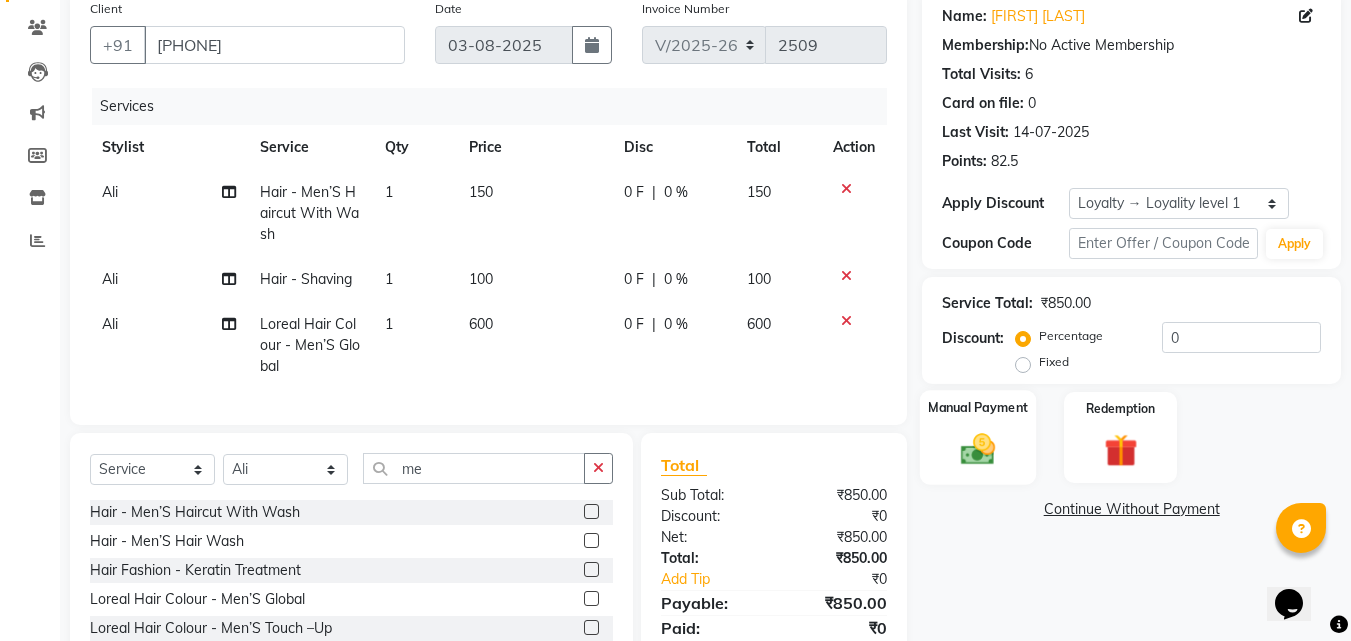 click 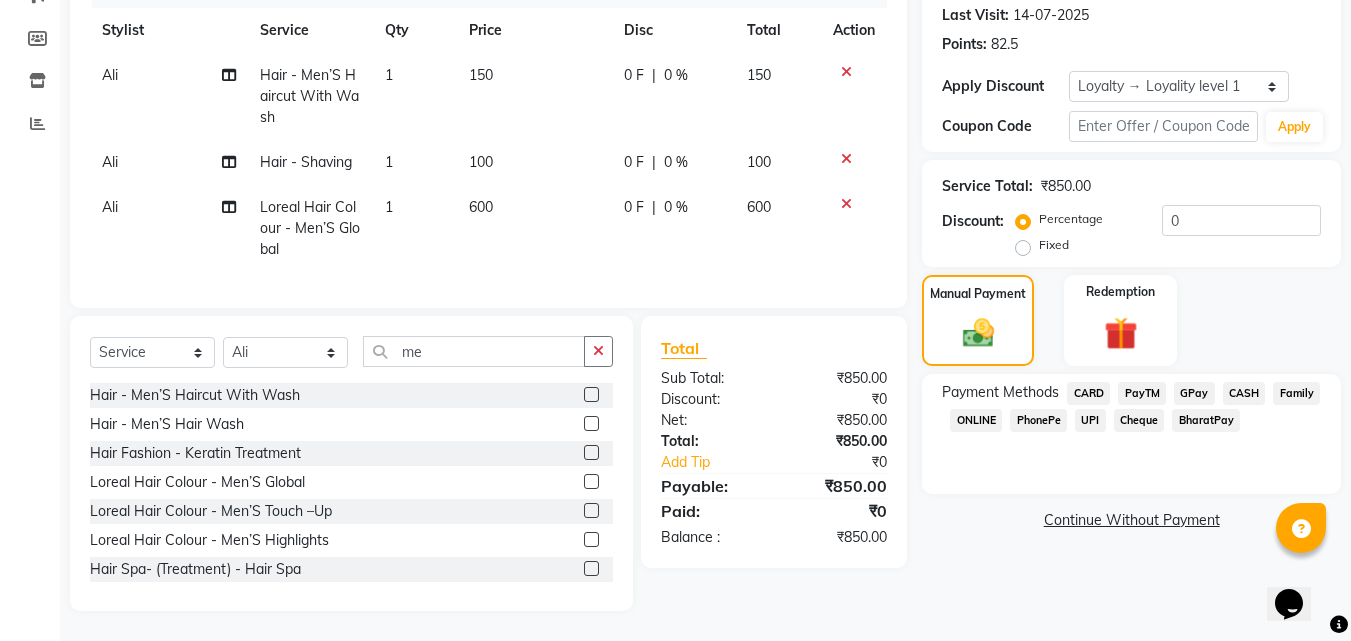 scroll, scrollTop: 292, scrollLeft: 0, axis: vertical 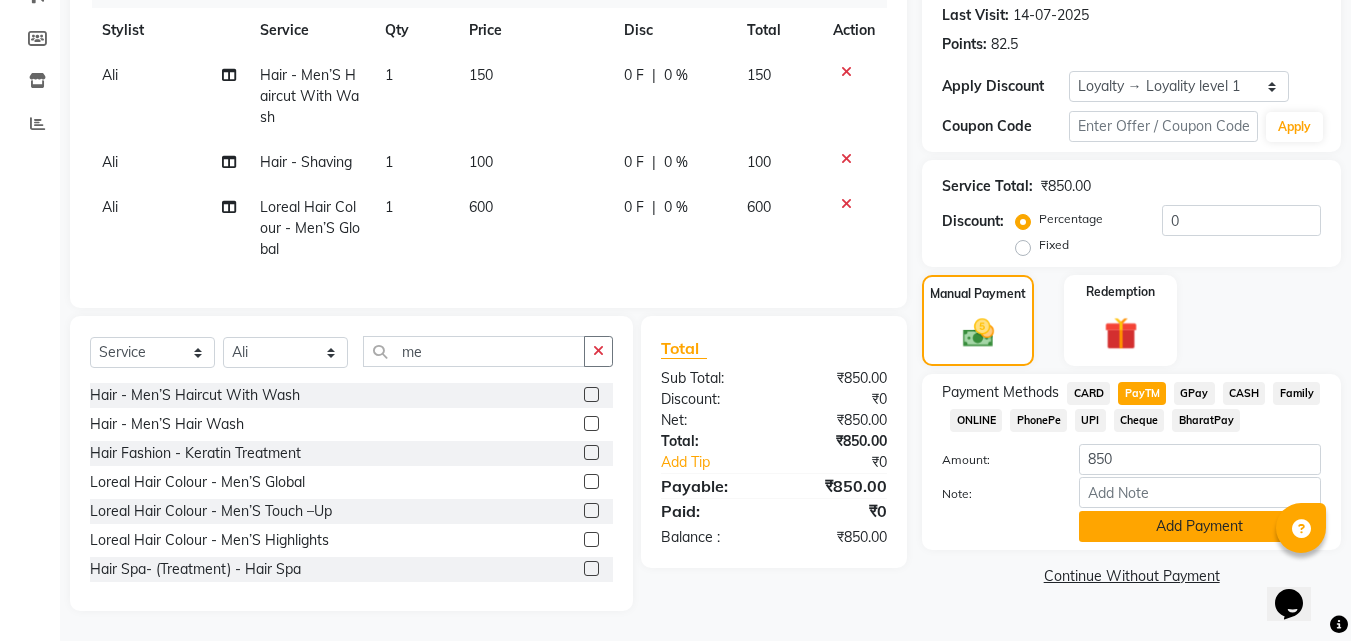 click on "Add Payment" 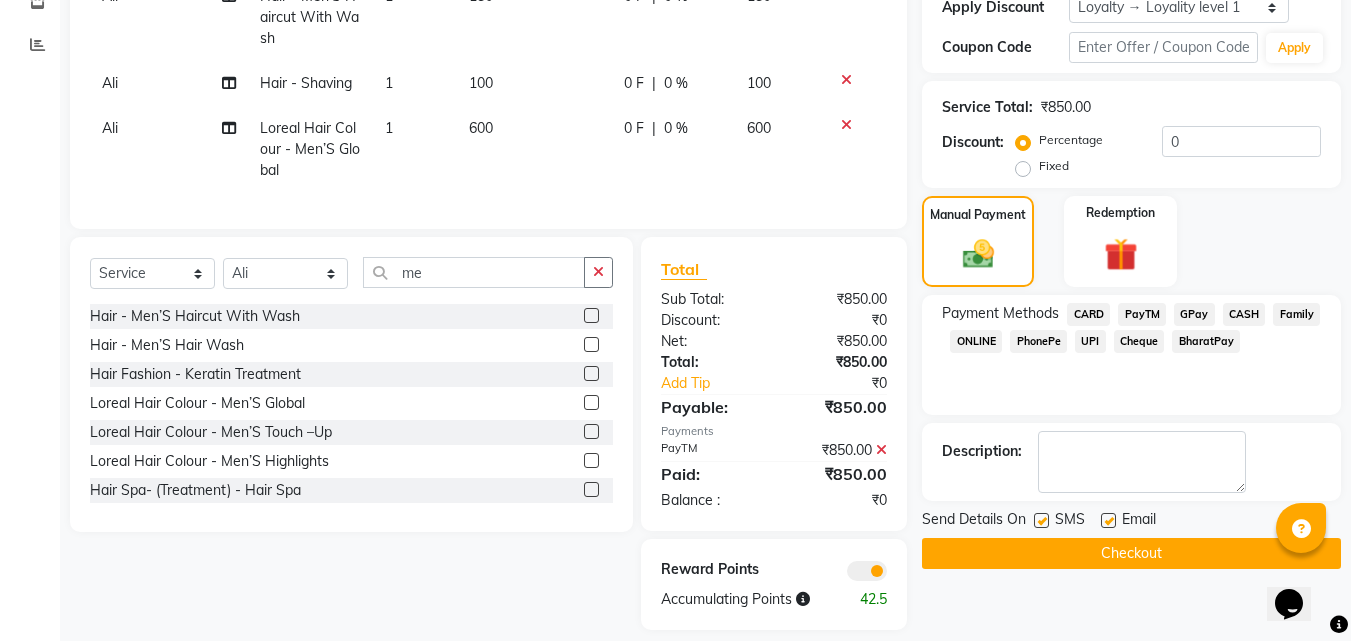 scroll, scrollTop: 390, scrollLeft: 0, axis: vertical 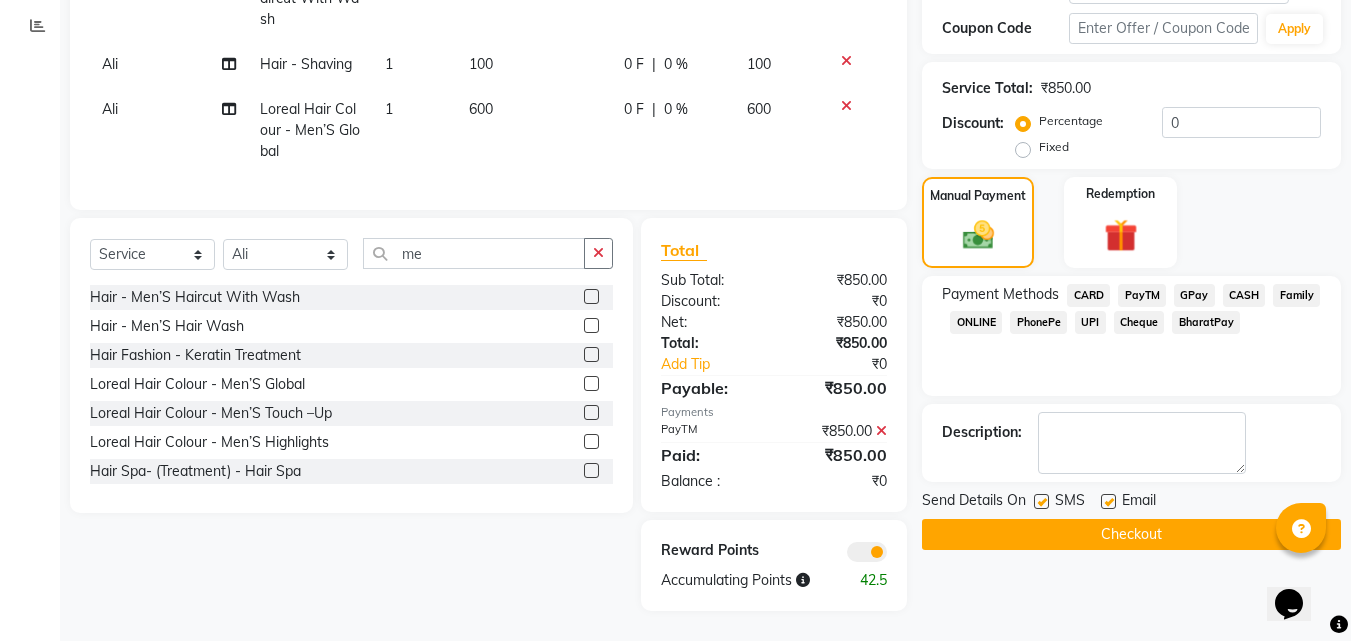 click on "Checkout" 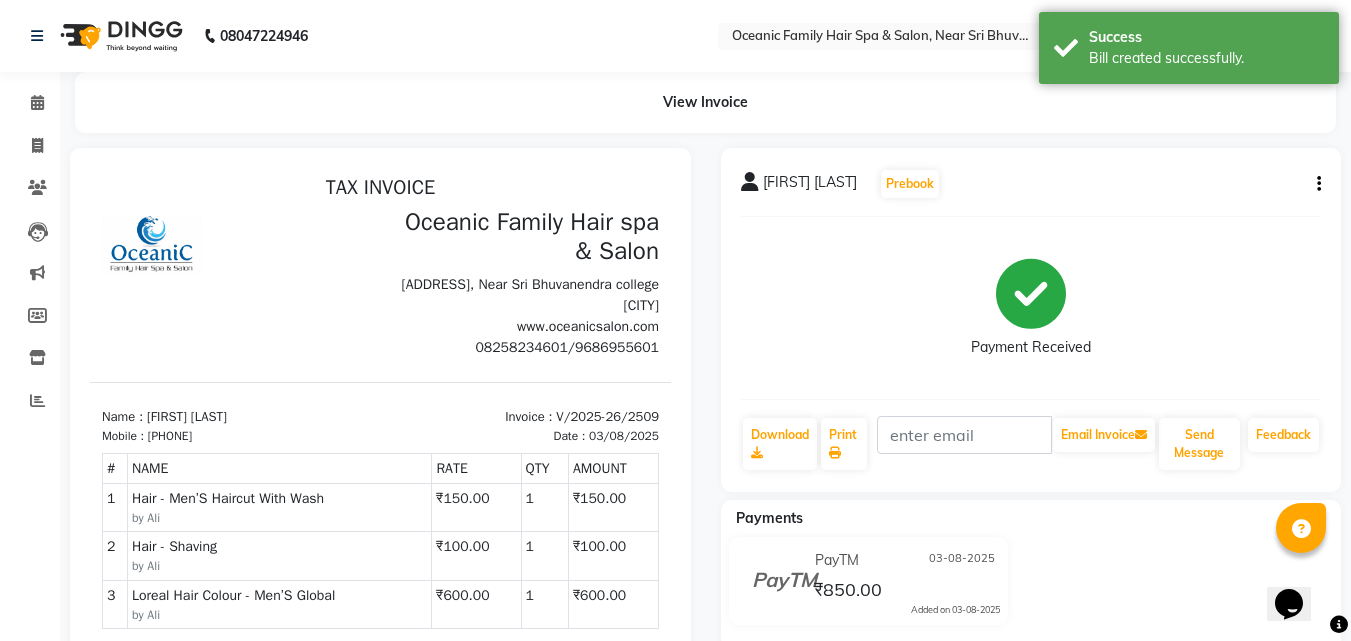 scroll, scrollTop: 0, scrollLeft: 0, axis: both 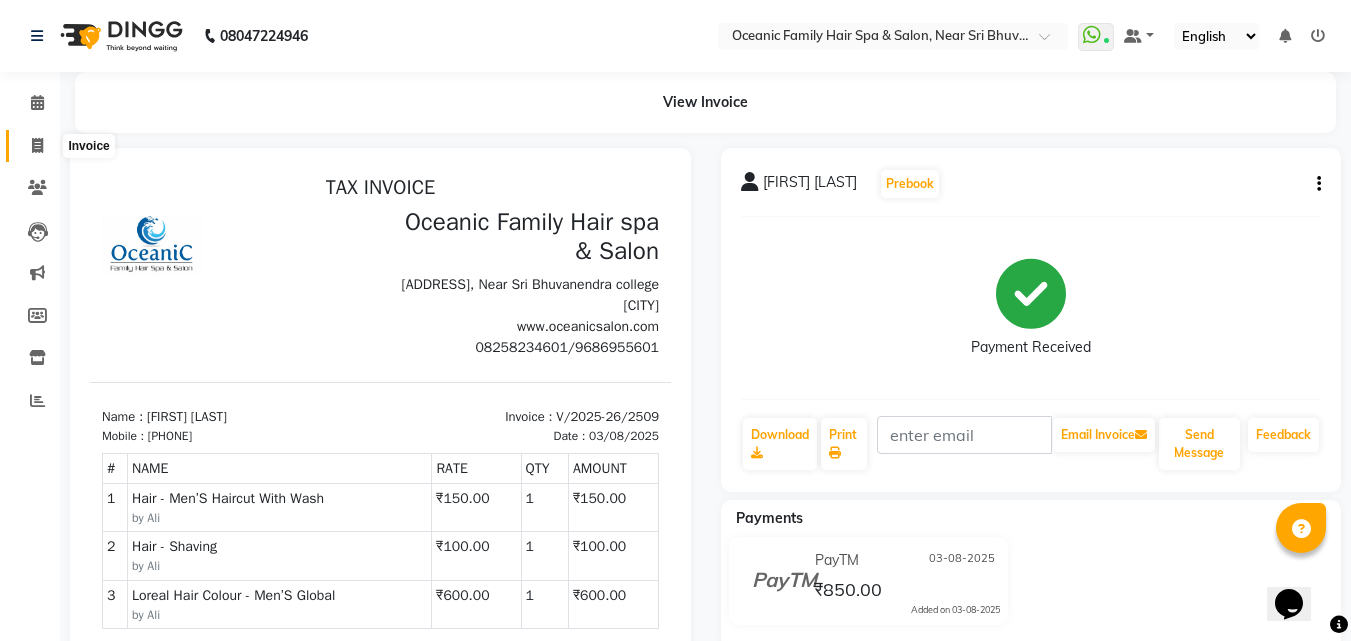 click 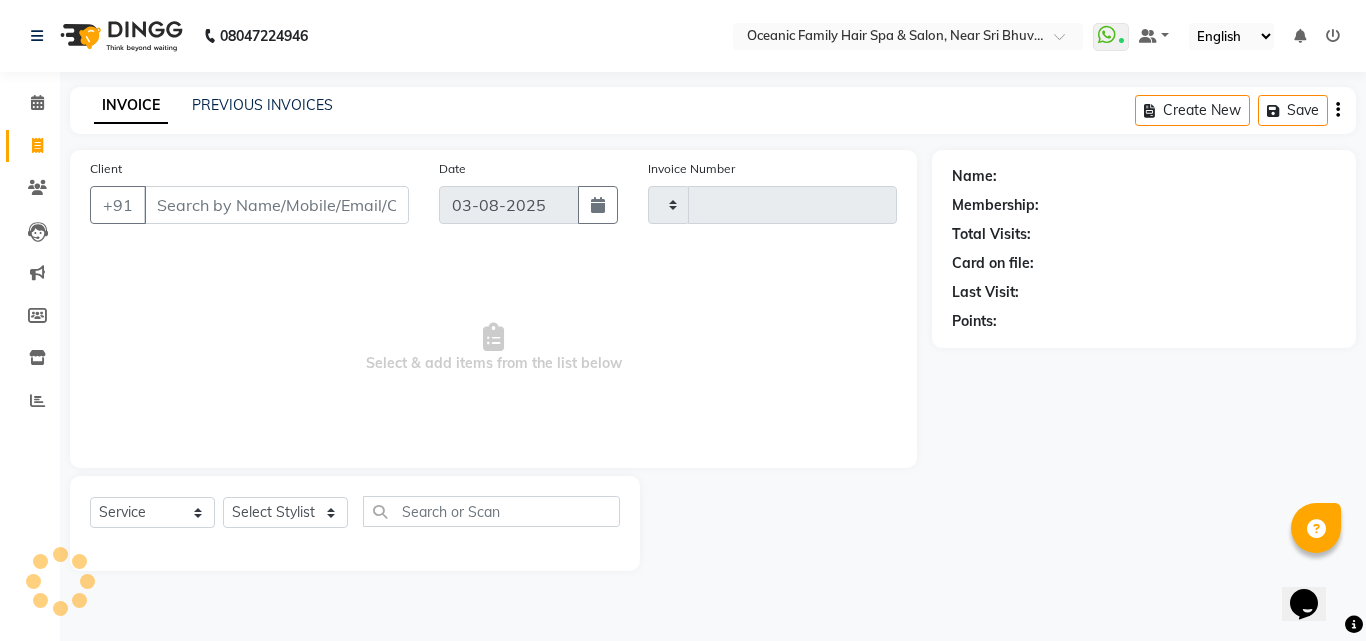 type on "2510" 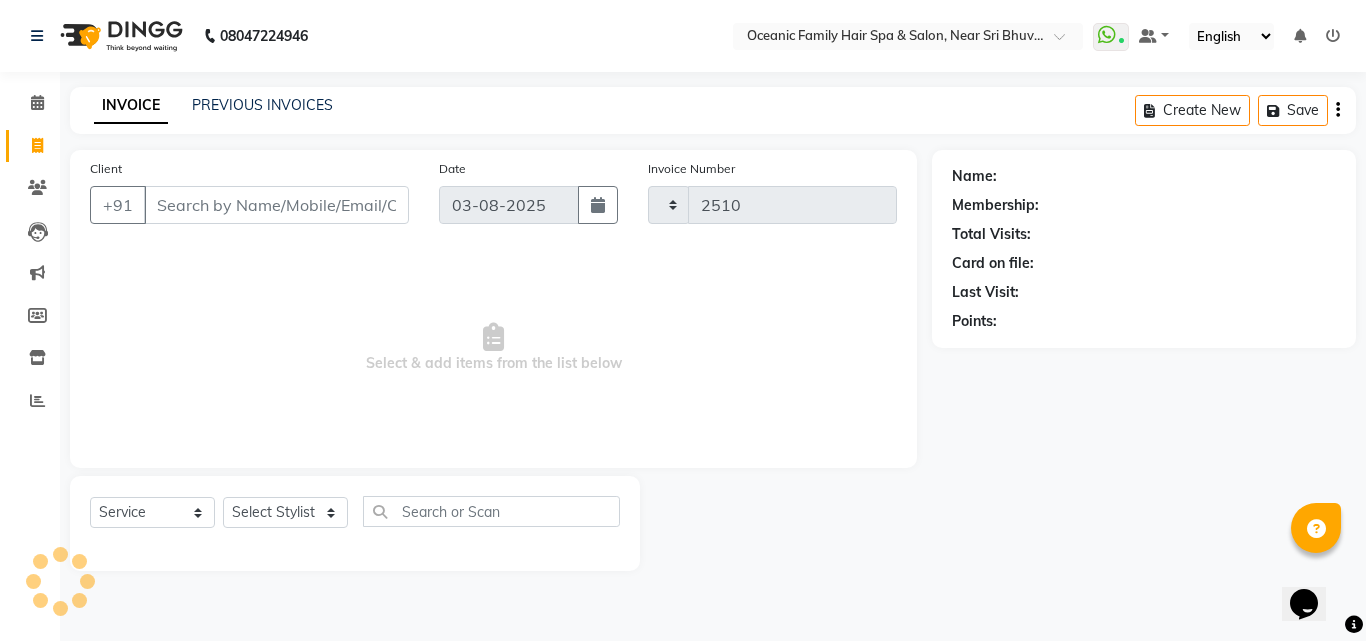 select on "4366" 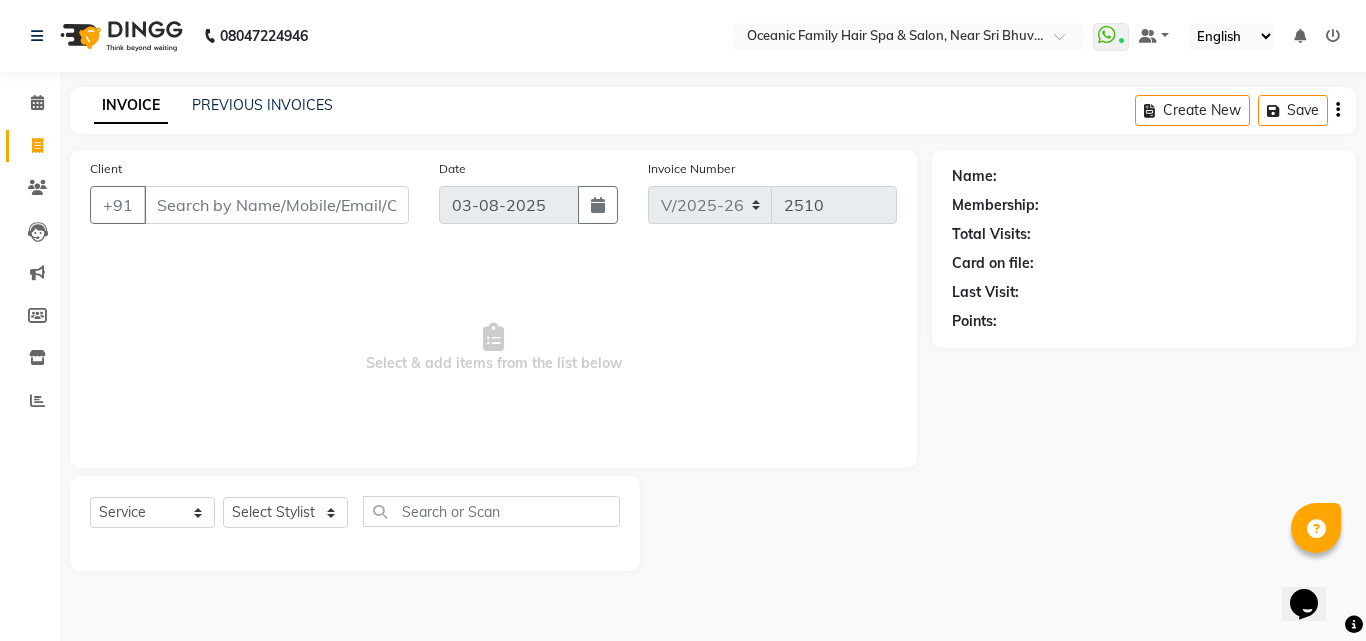 click on "Select  Service  Product  Membership  Package Voucher Prepaid Gift Card  Select Stylist [FIRST] [LAST] [FIRST] [LAST] [FIRST] [LAST] [FIRST] [LAST] [FIRST] [LAST] [FIRST] [LAST] [FIRST] [LAST]" 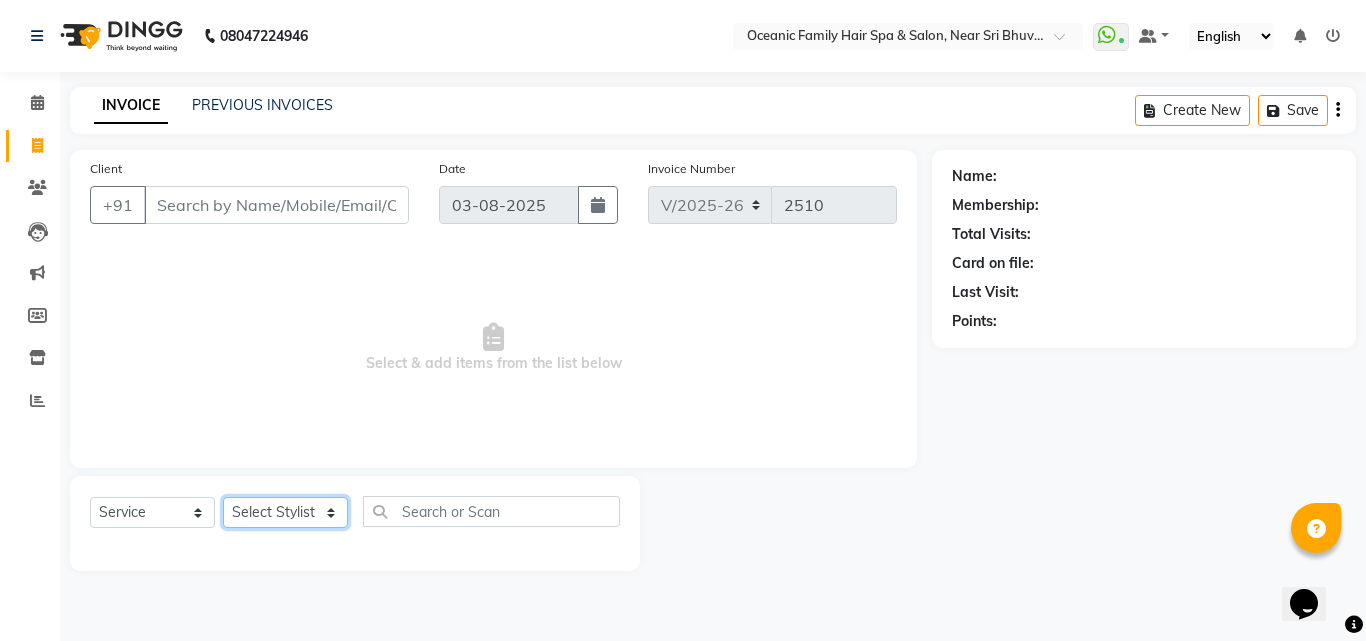 click on "Select Stylist [FIRST] [LAST] [FIRST] [LAST] [FIRST] [LAST] [FIRST] [LAST] [FIRST] [LAST] [FIRST] [LAST] [FIRST] [LAST]" 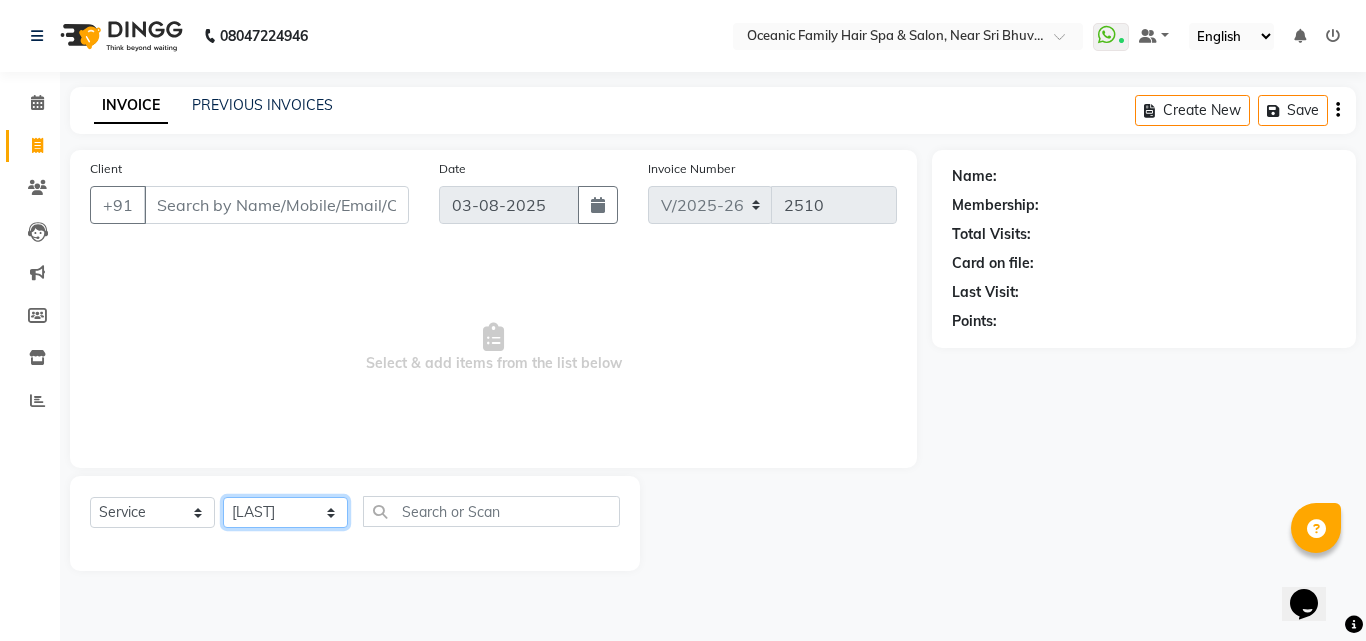 click on "Select Stylist [FIRST] [LAST] [FIRST] [LAST] [FIRST] [LAST] [FIRST] [LAST] [FIRST] [LAST] [FIRST] [LAST] [FIRST] [LAST]" 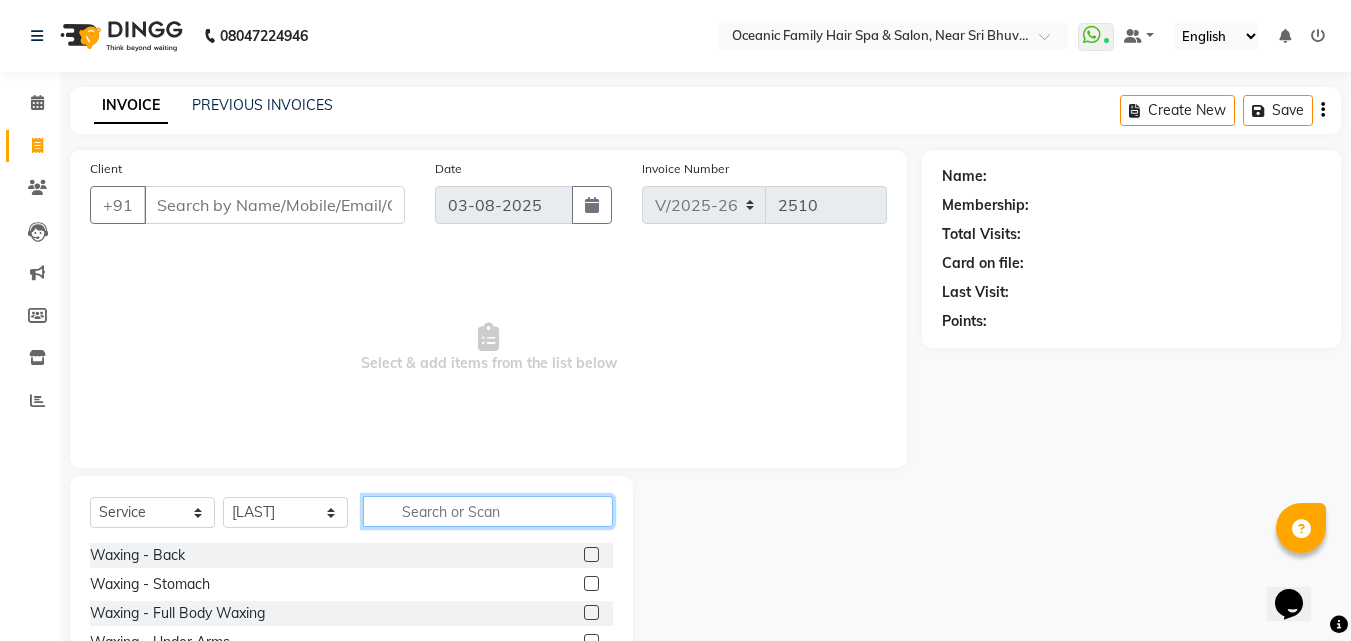 click 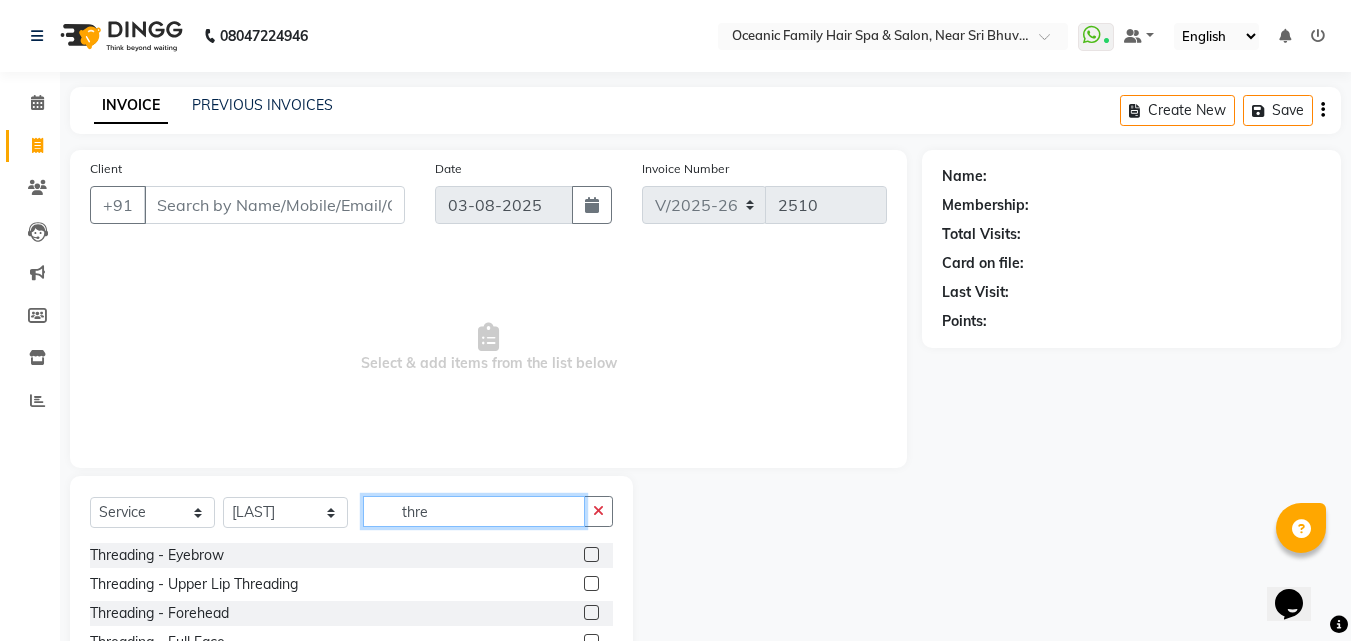 type on "thre" 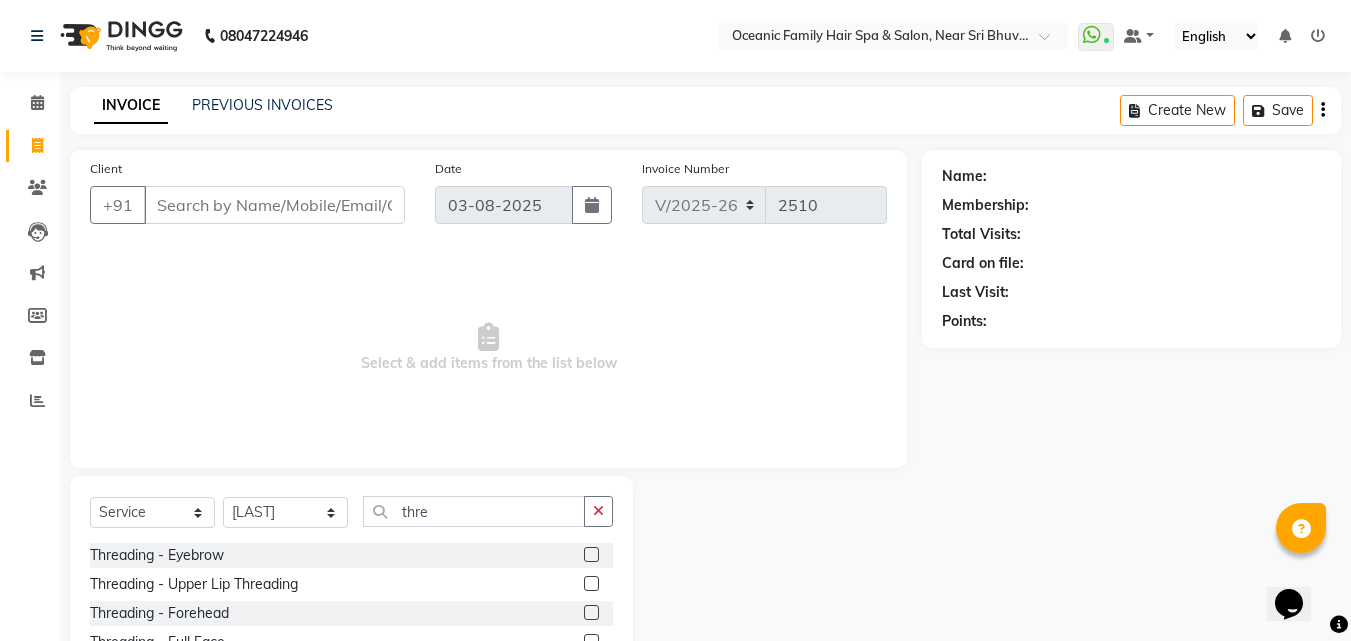 click 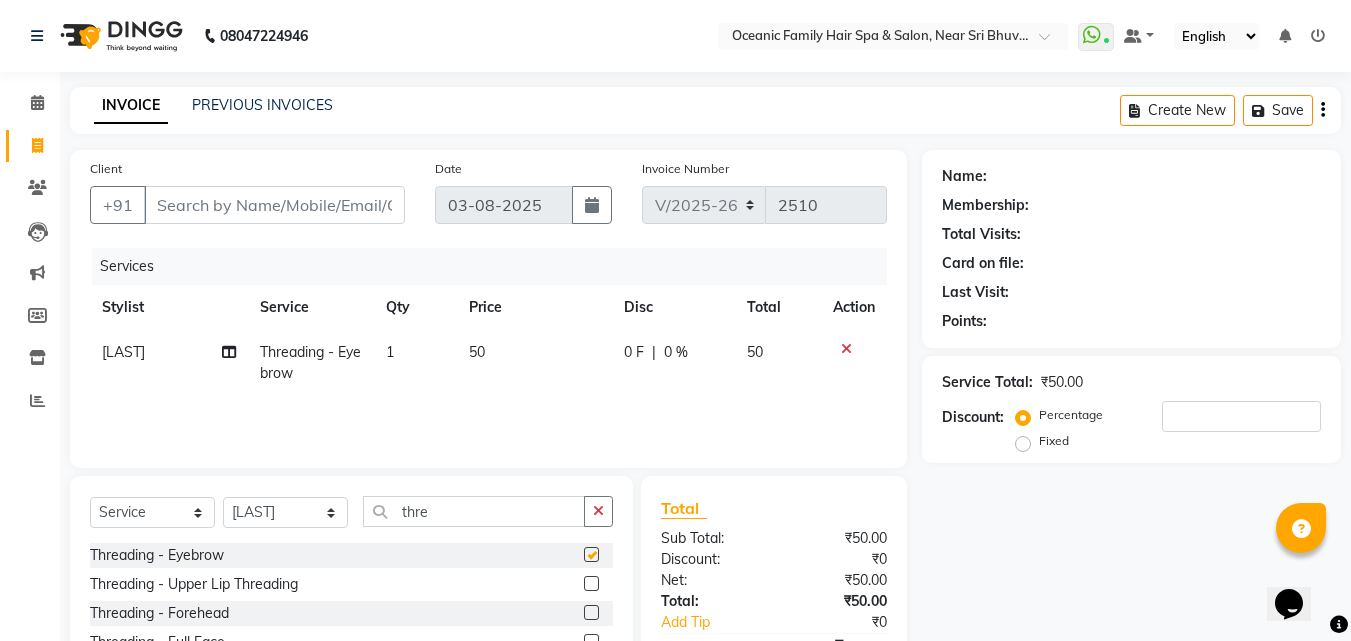 checkbox on "false" 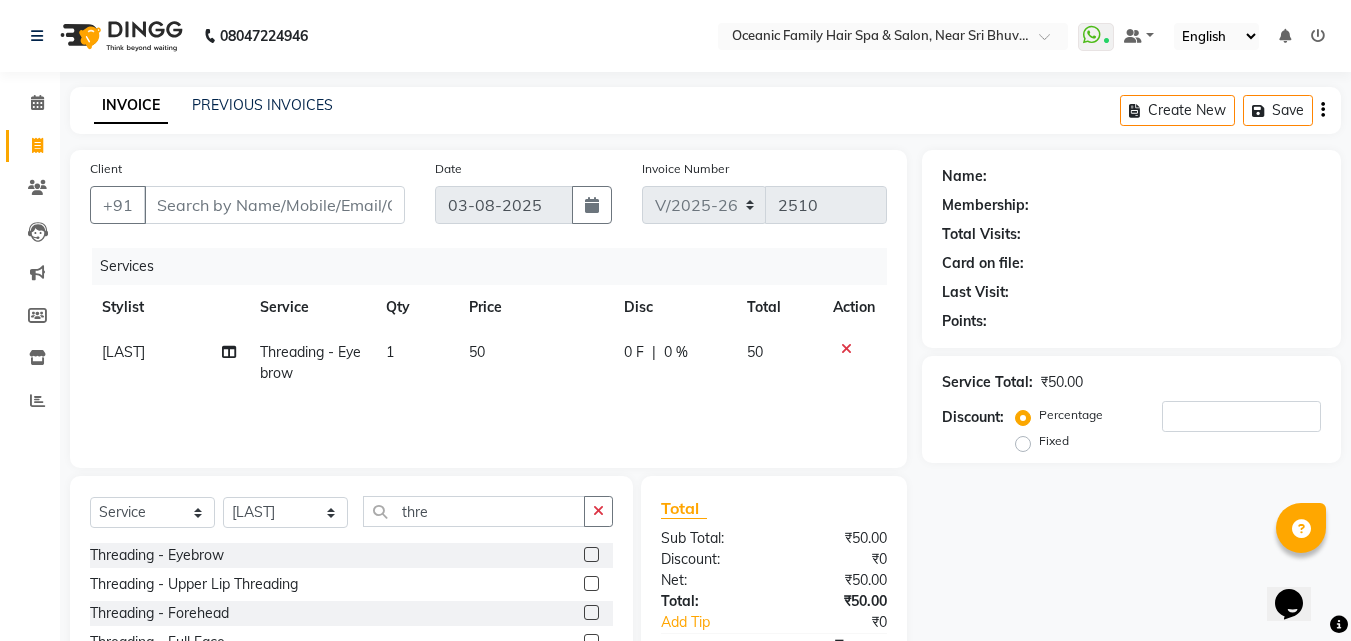click 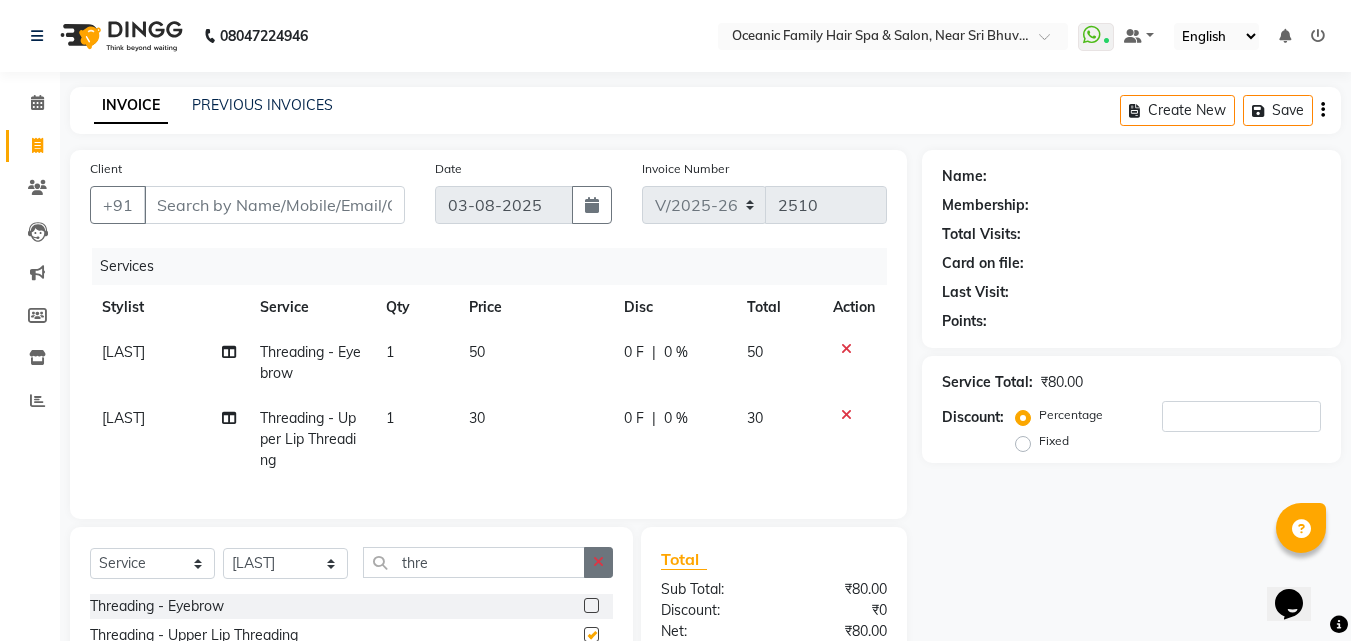 checkbox on "false" 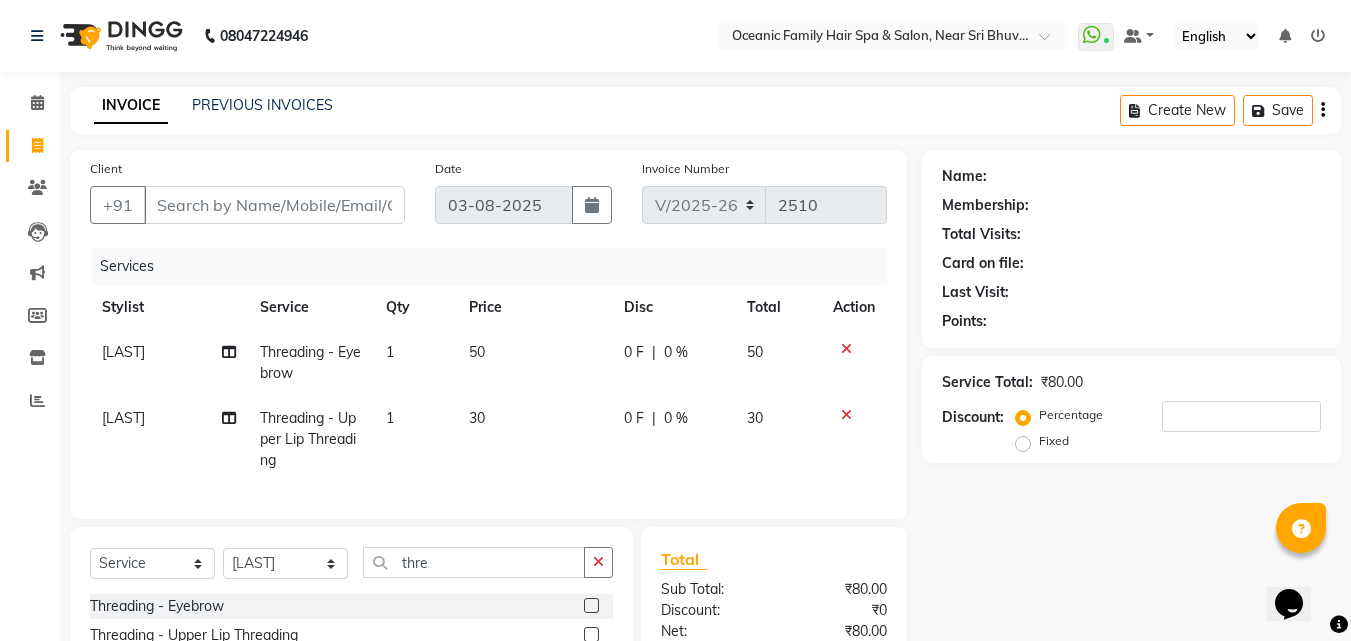 click on "1" 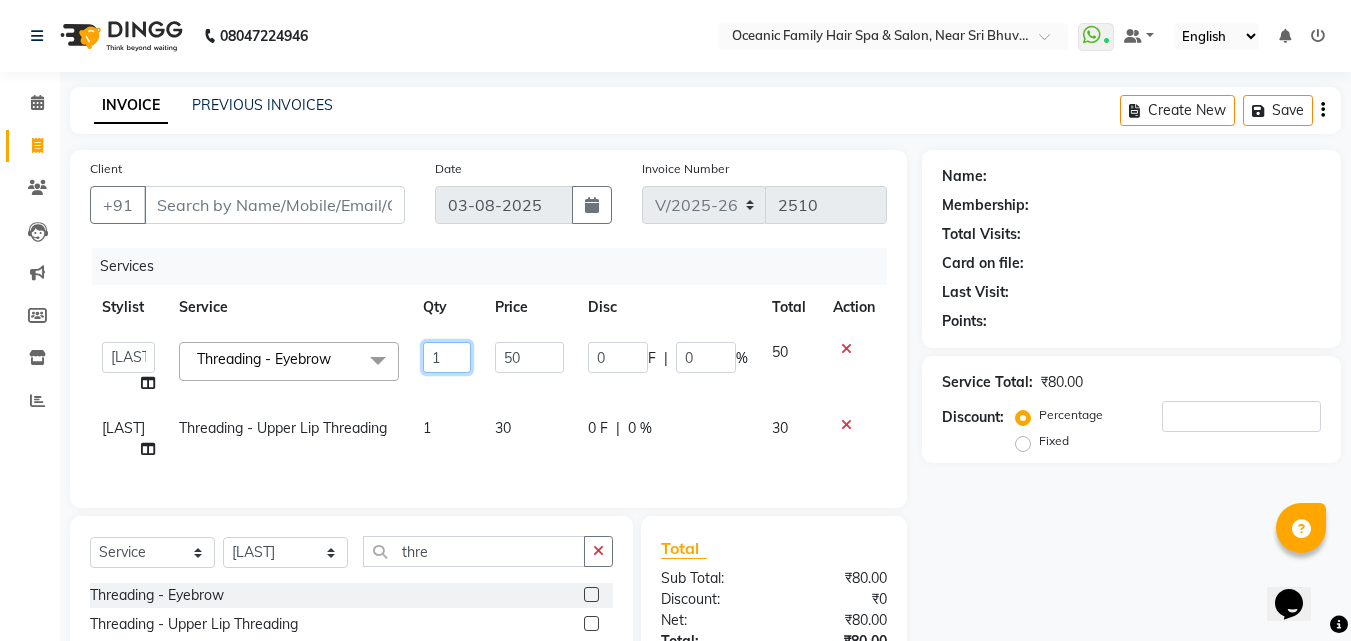 click on "1" 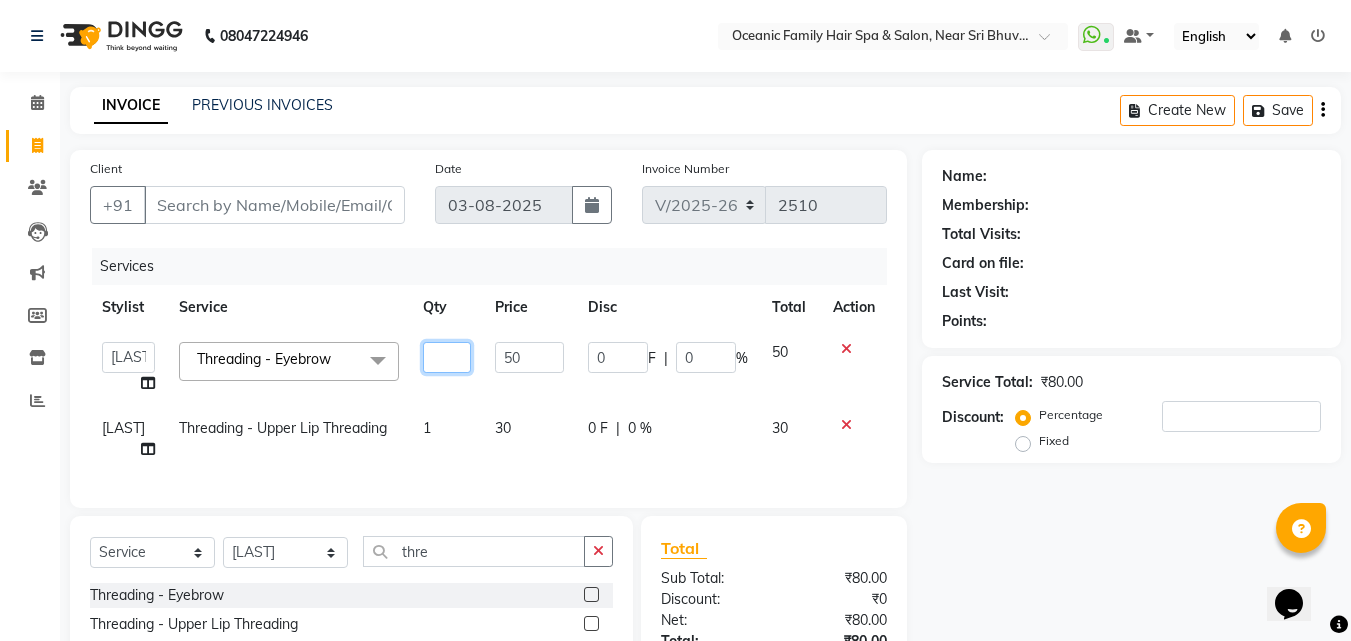 type on "2" 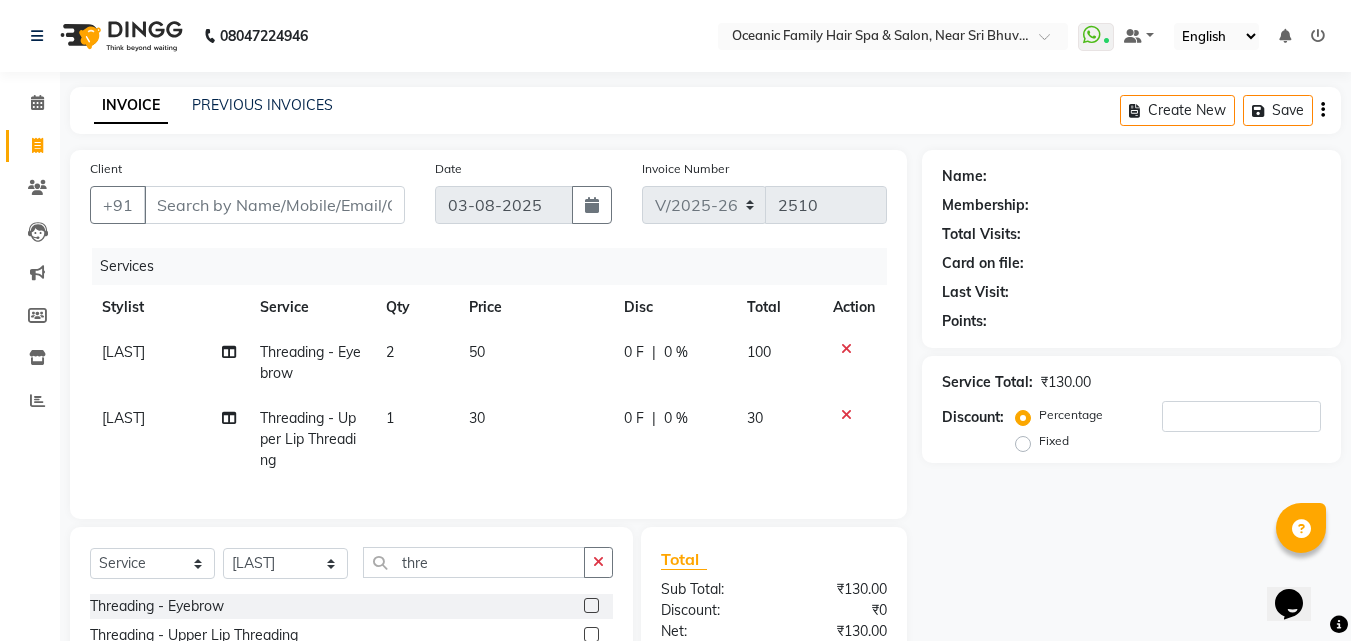 click on "Name: Membership: Total Visits: Card on file: Last Visit:  Points:  Service Total:  ₹130.00  Discount:  Percentage   Fixed" 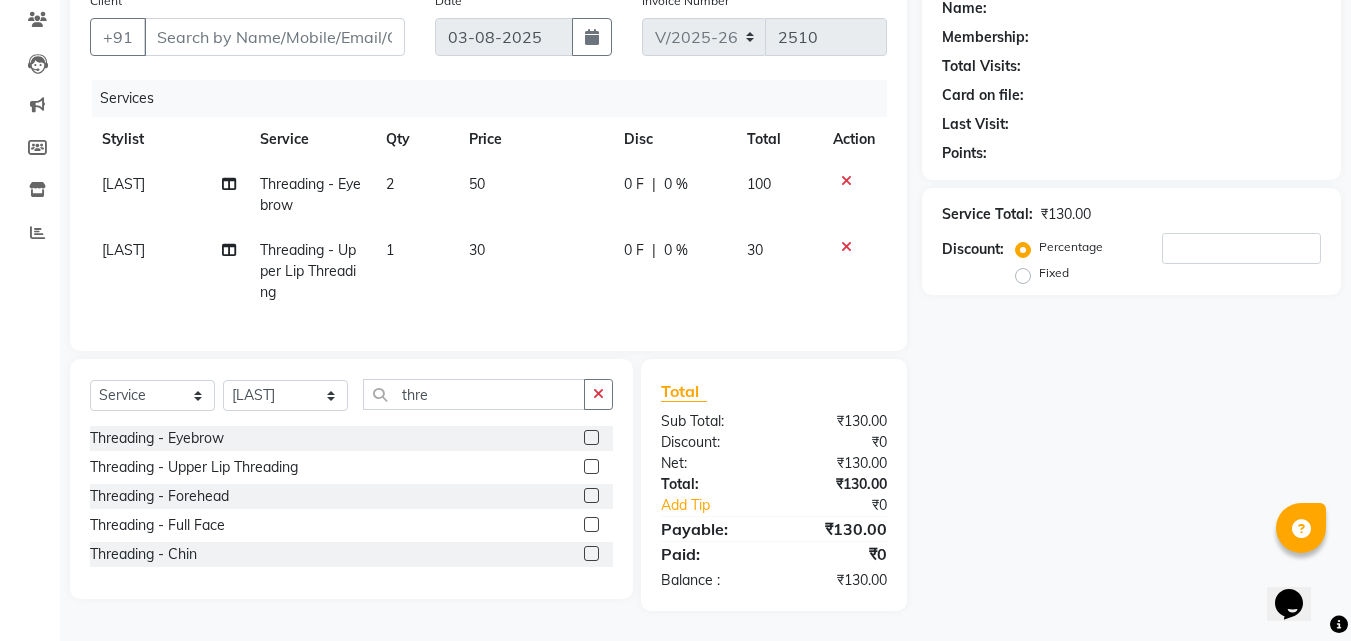 scroll, scrollTop: 183, scrollLeft: 0, axis: vertical 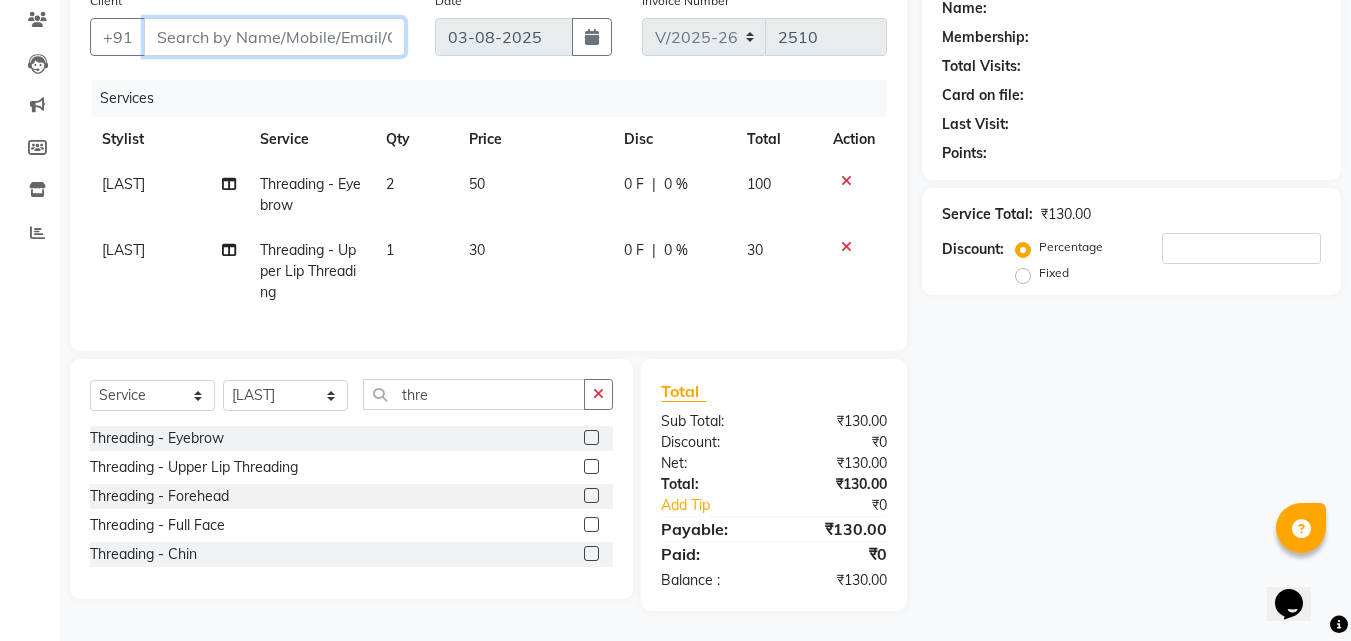 click on "Client" at bounding box center [274, 37] 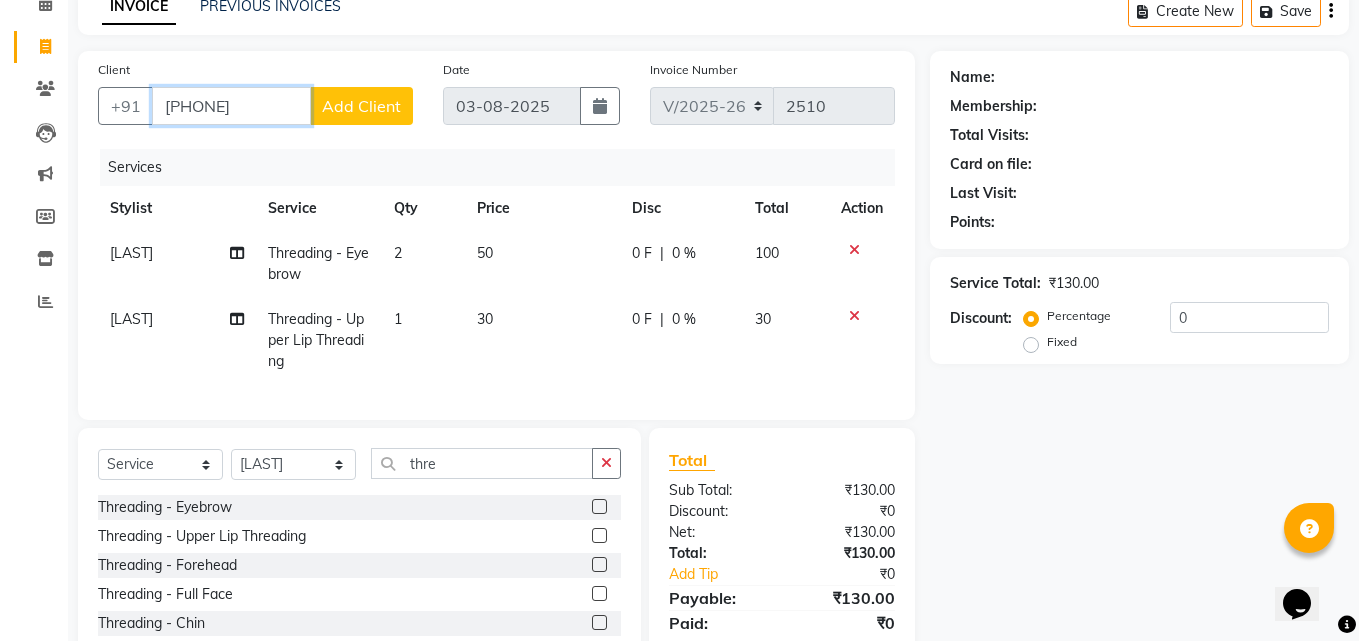 scroll, scrollTop: 0, scrollLeft: 0, axis: both 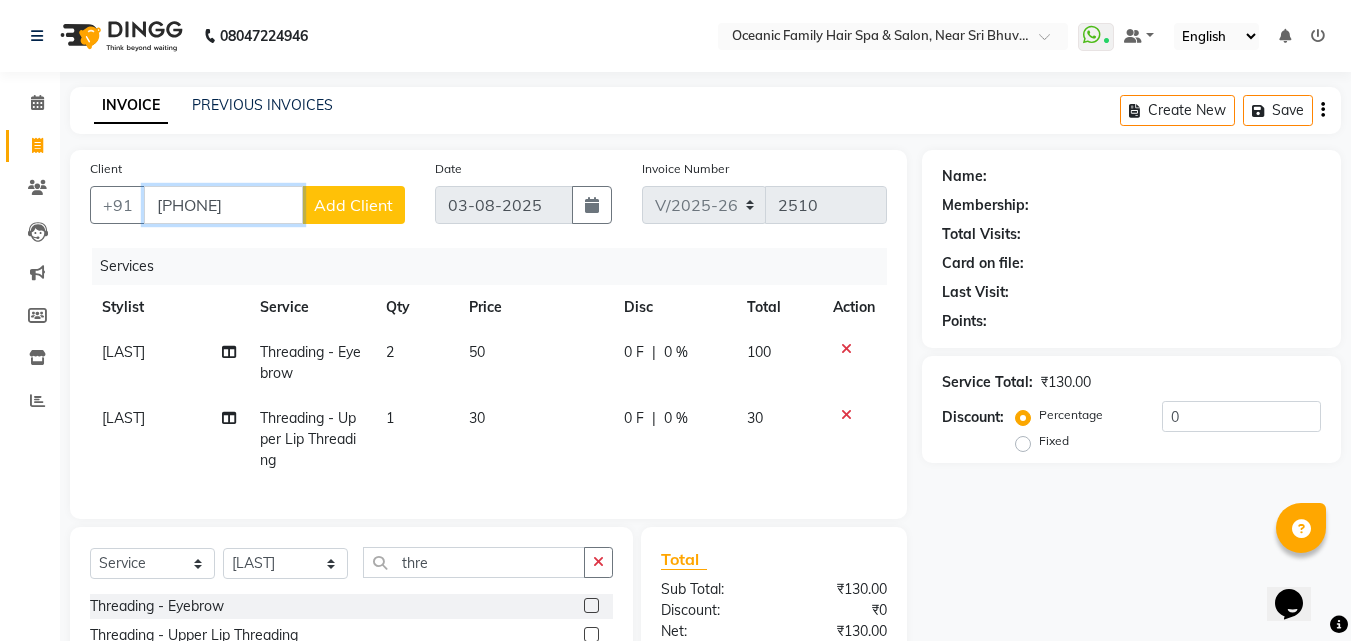 type on "[PHONE]" 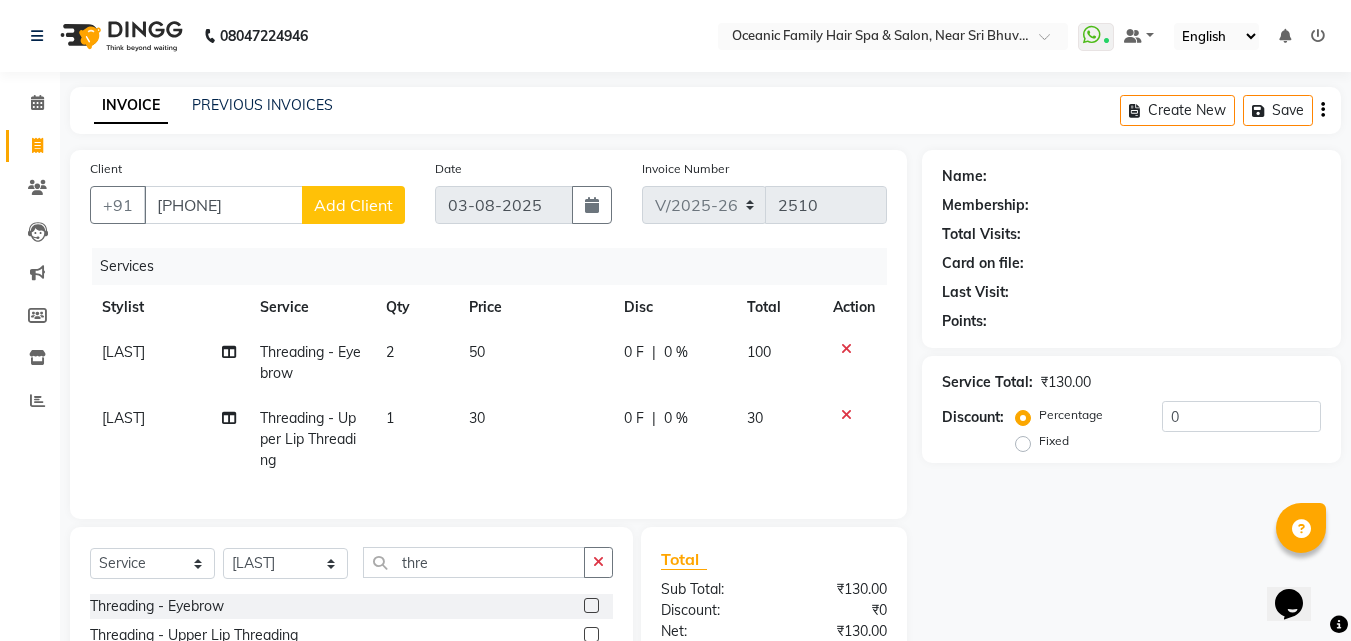 click on "Add Client" 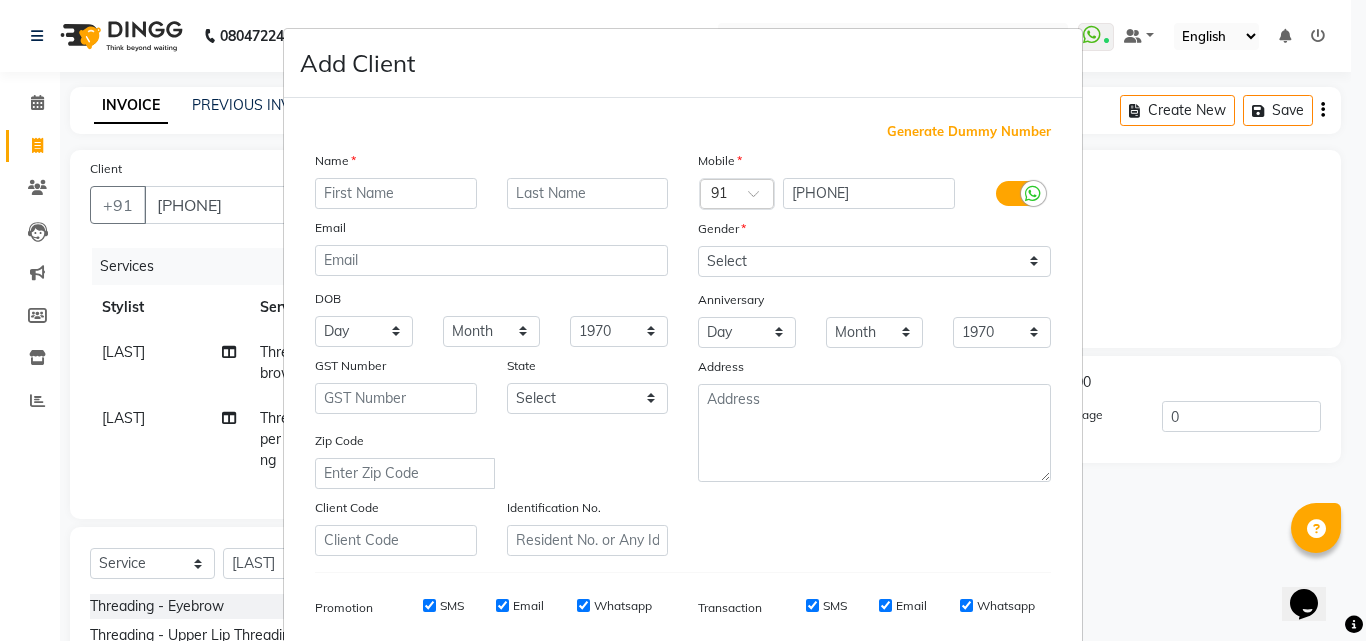 click at bounding box center [396, 193] 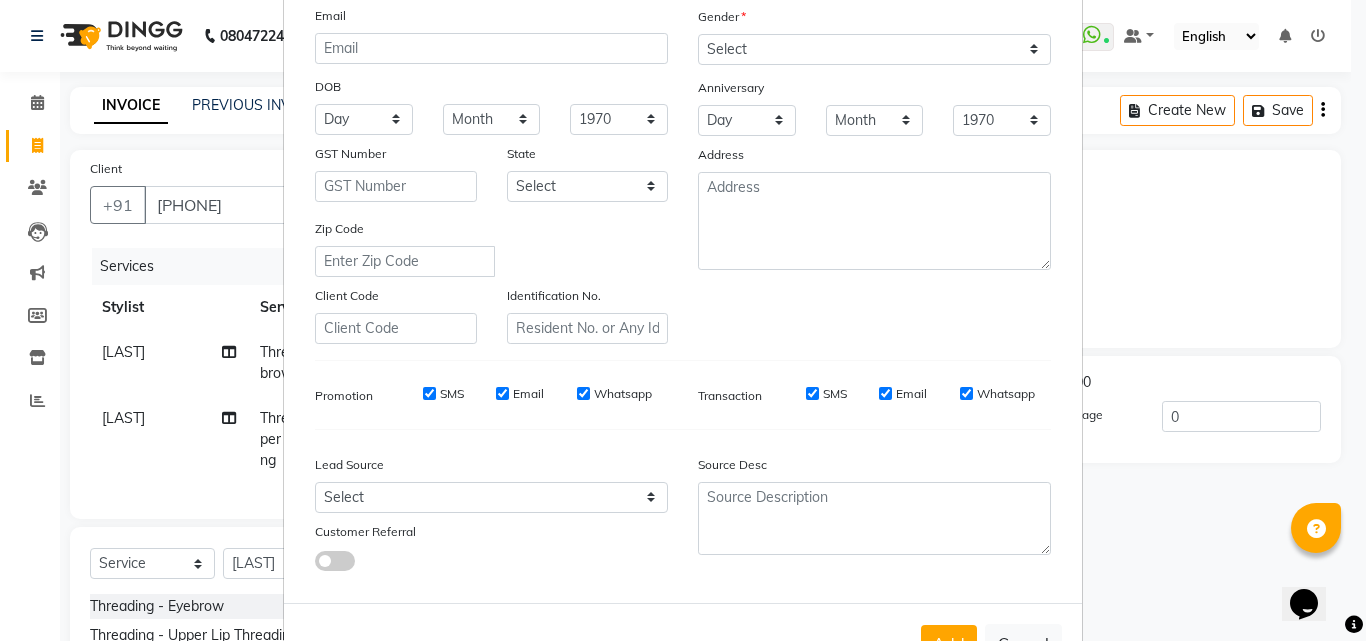scroll, scrollTop: 0, scrollLeft: 0, axis: both 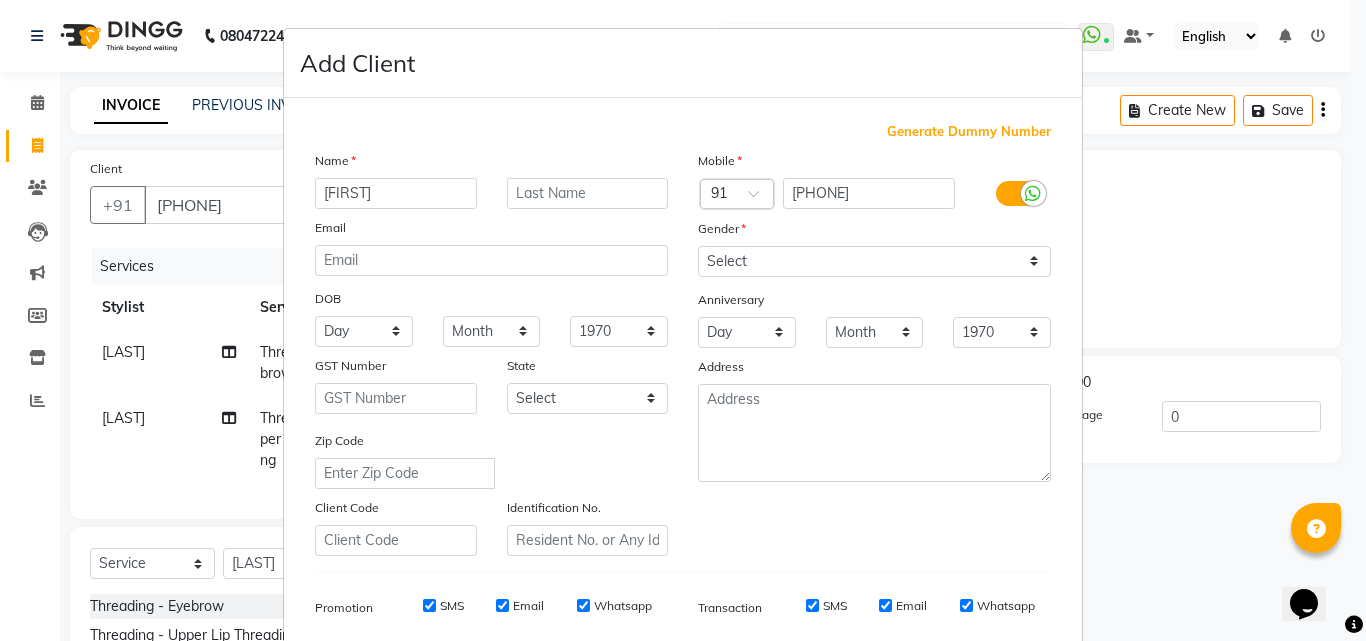 type on "[FIRST]" 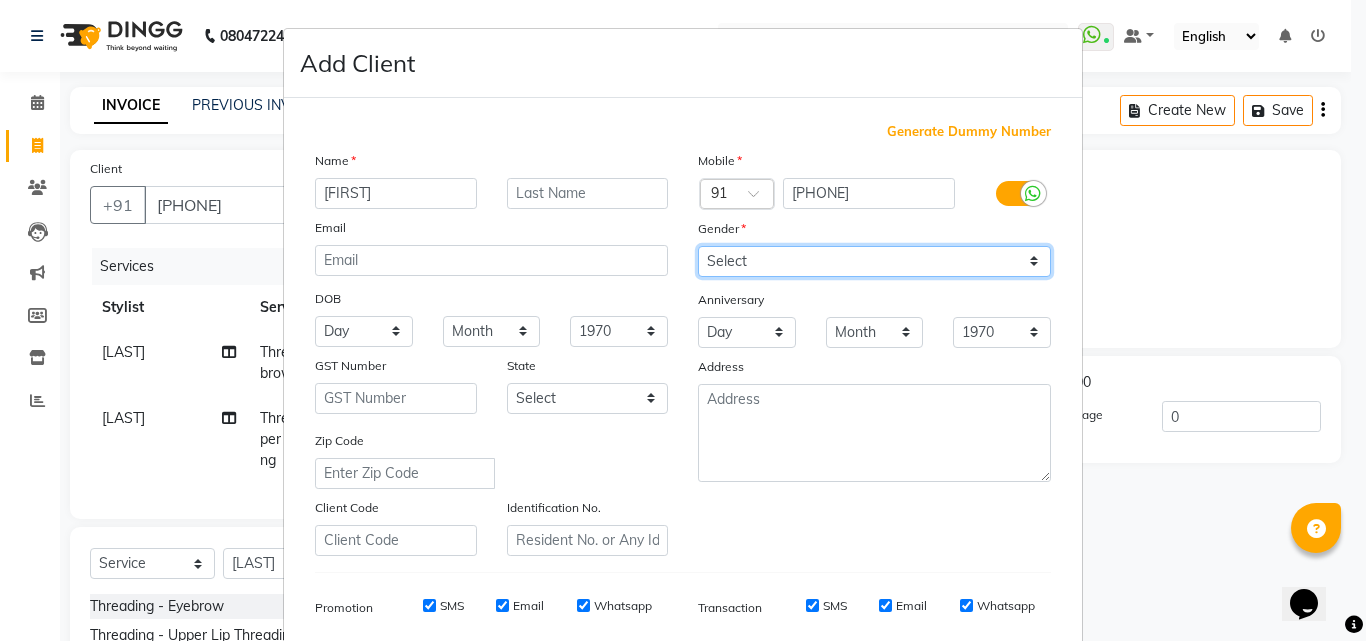 click on "Select Male Female Other Prefer Not To Say" at bounding box center [874, 261] 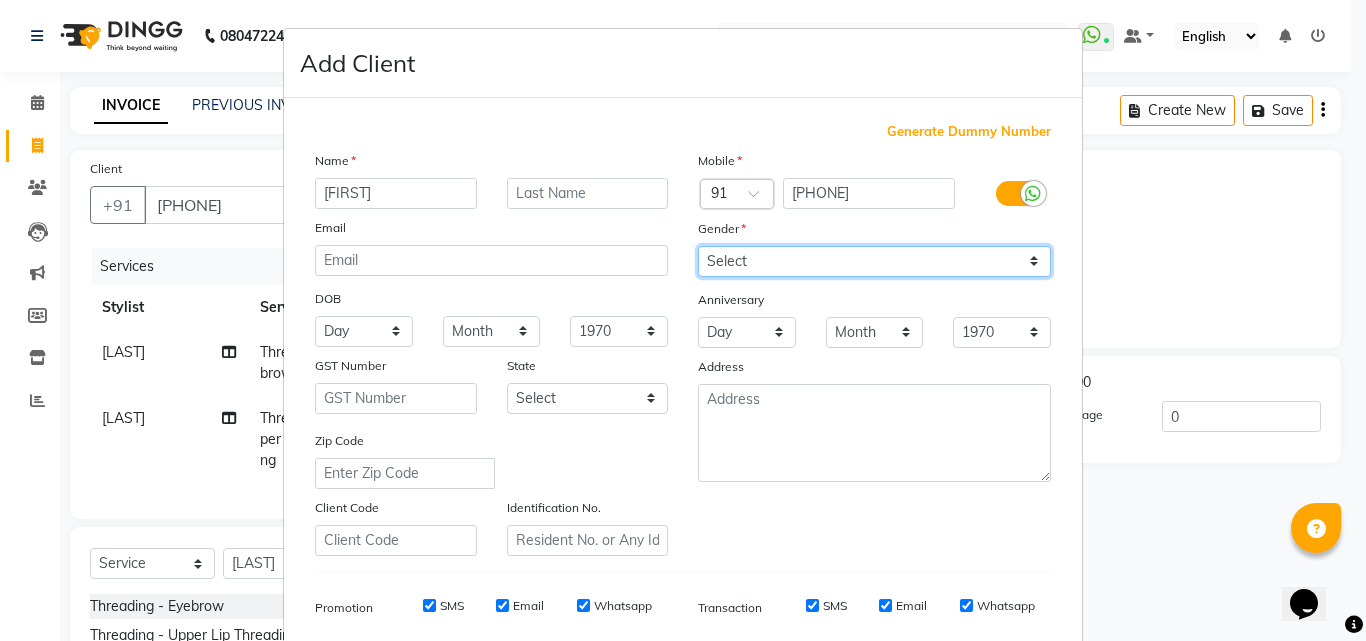 select on "female" 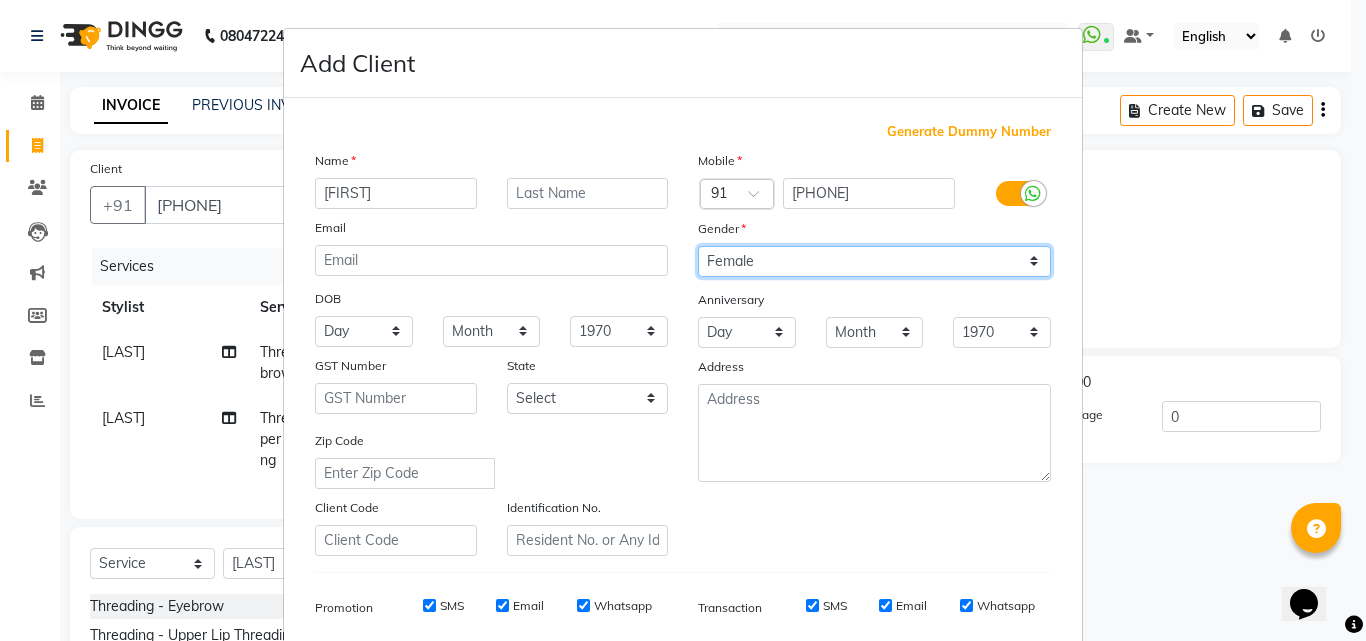 click on "Select Male Female Other Prefer Not To Say" at bounding box center [874, 261] 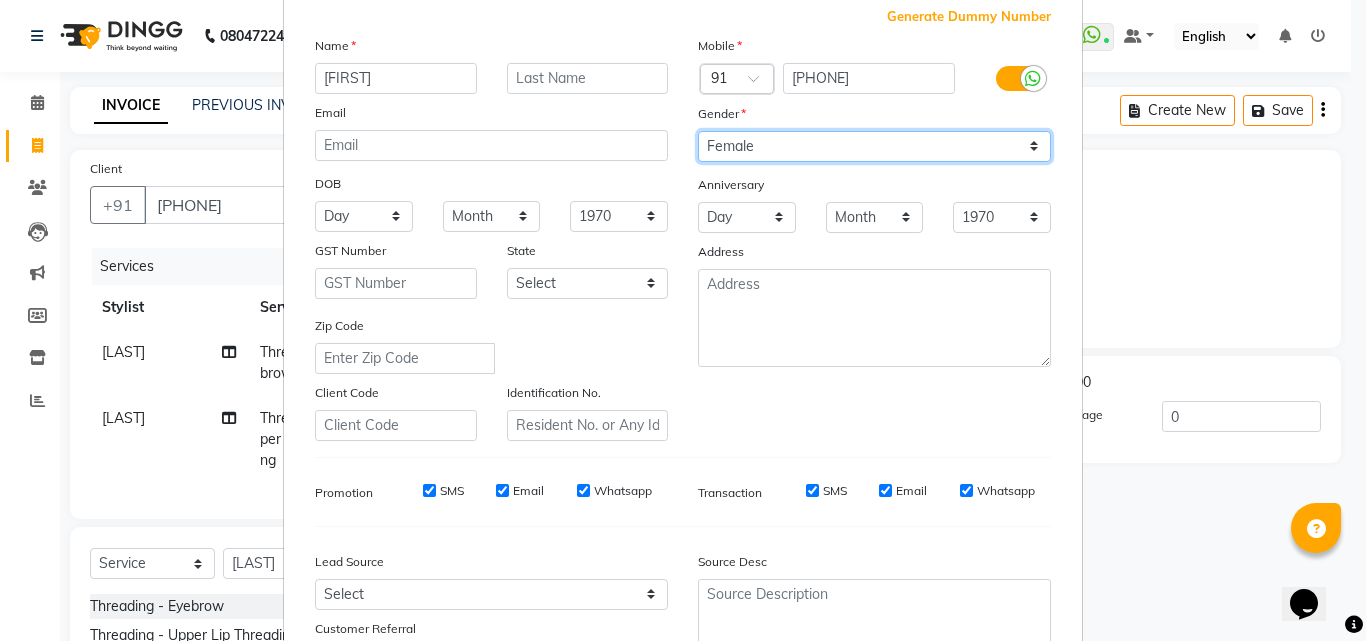 scroll, scrollTop: 282, scrollLeft: 0, axis: vertical 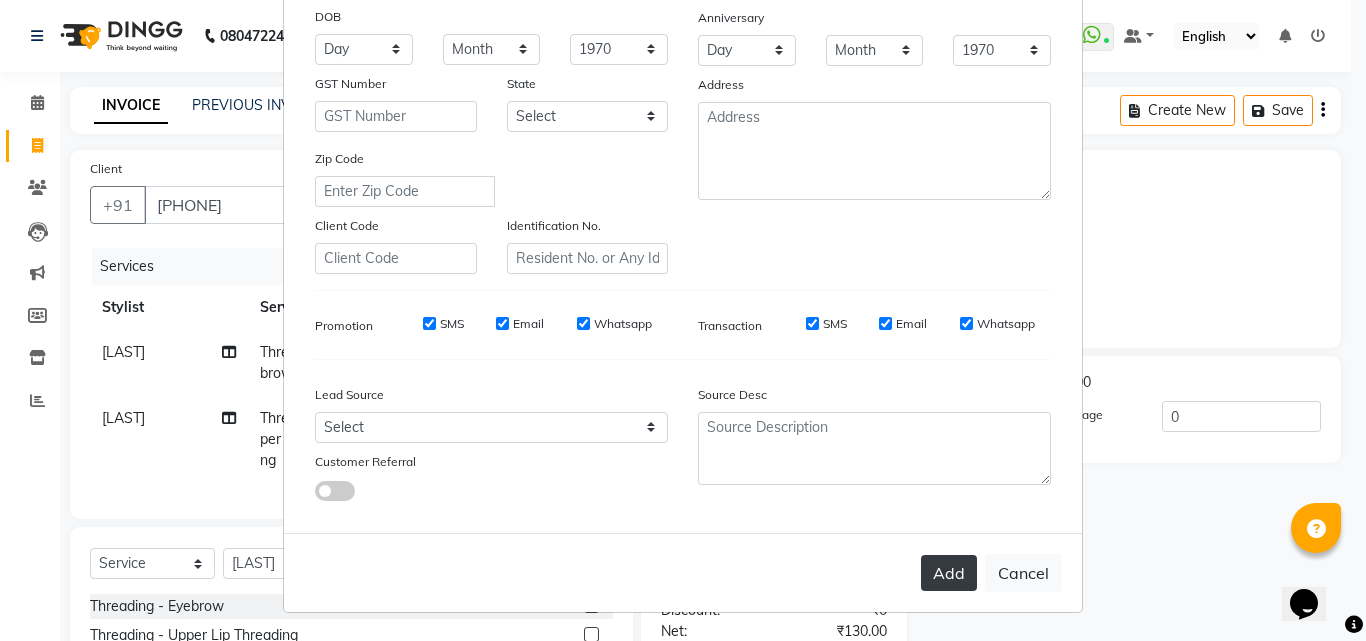 click on "Add" at bounding box center (949, 573) 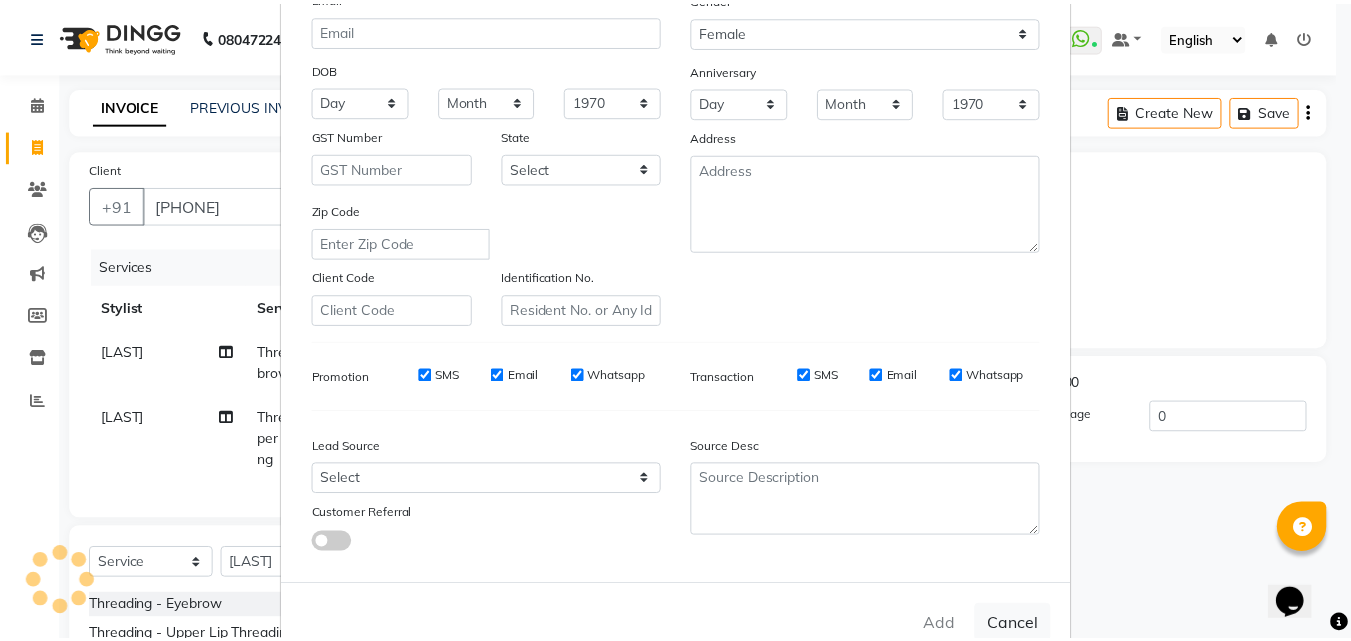 scroll, scrollTop: 282, scrollLeft: 0, axis: vertical 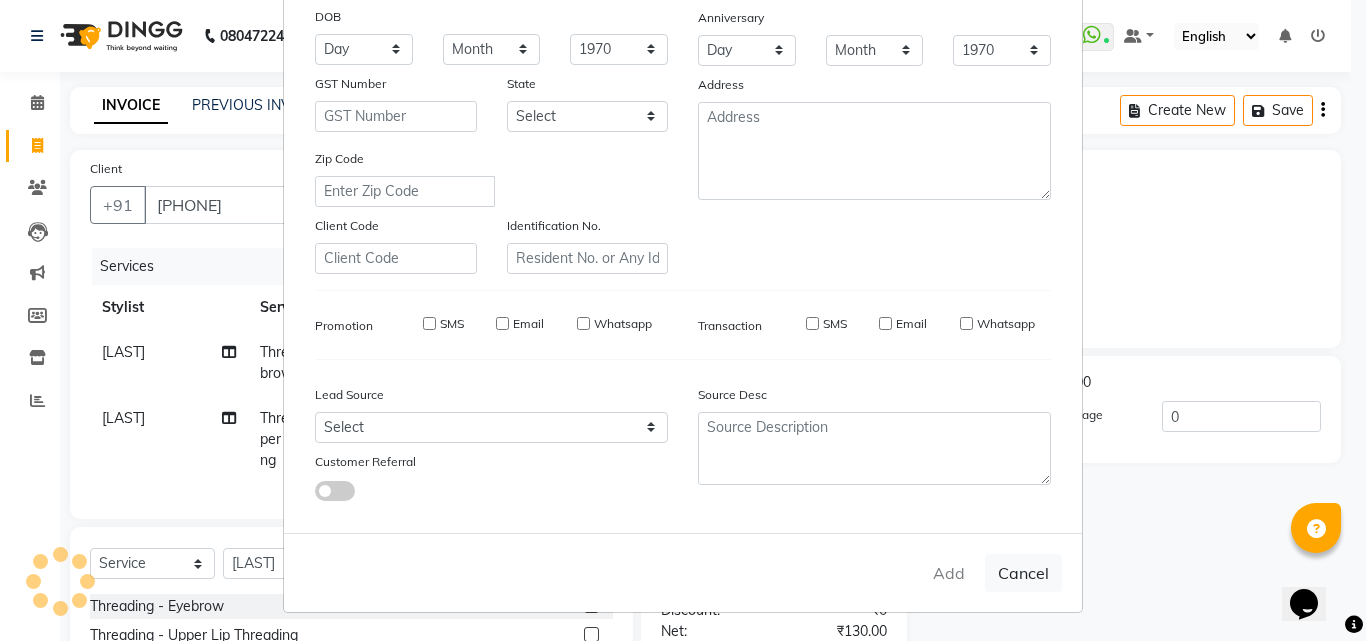 type 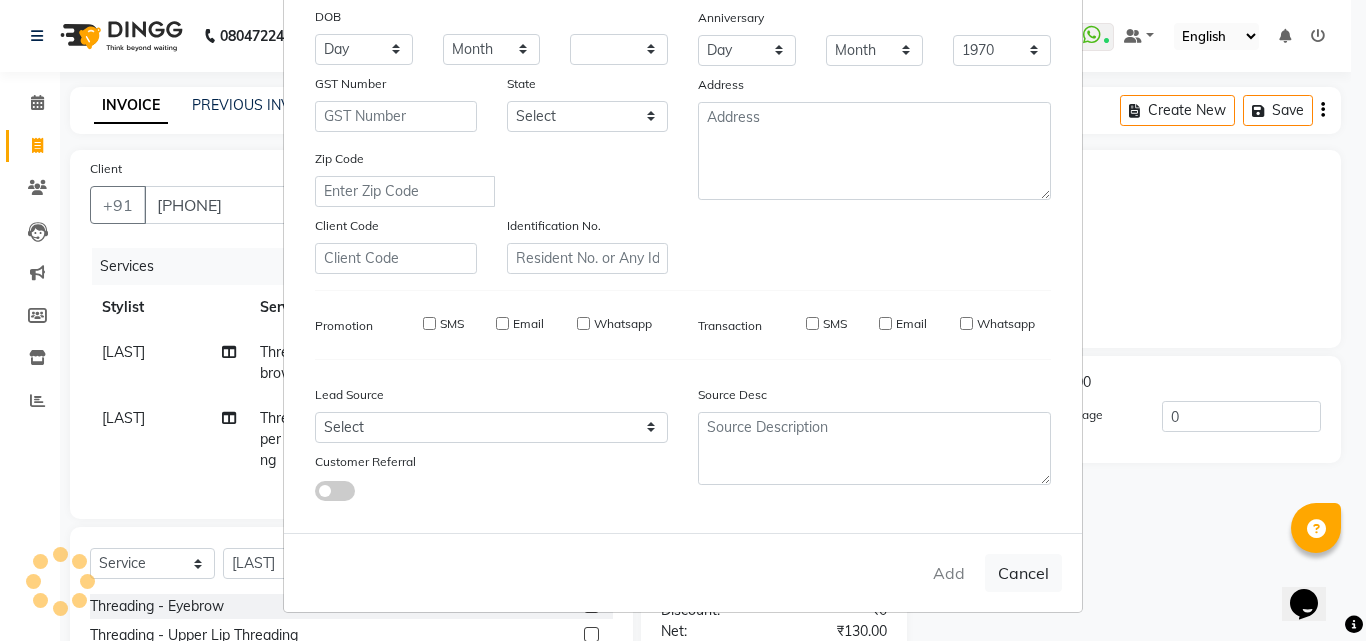 select 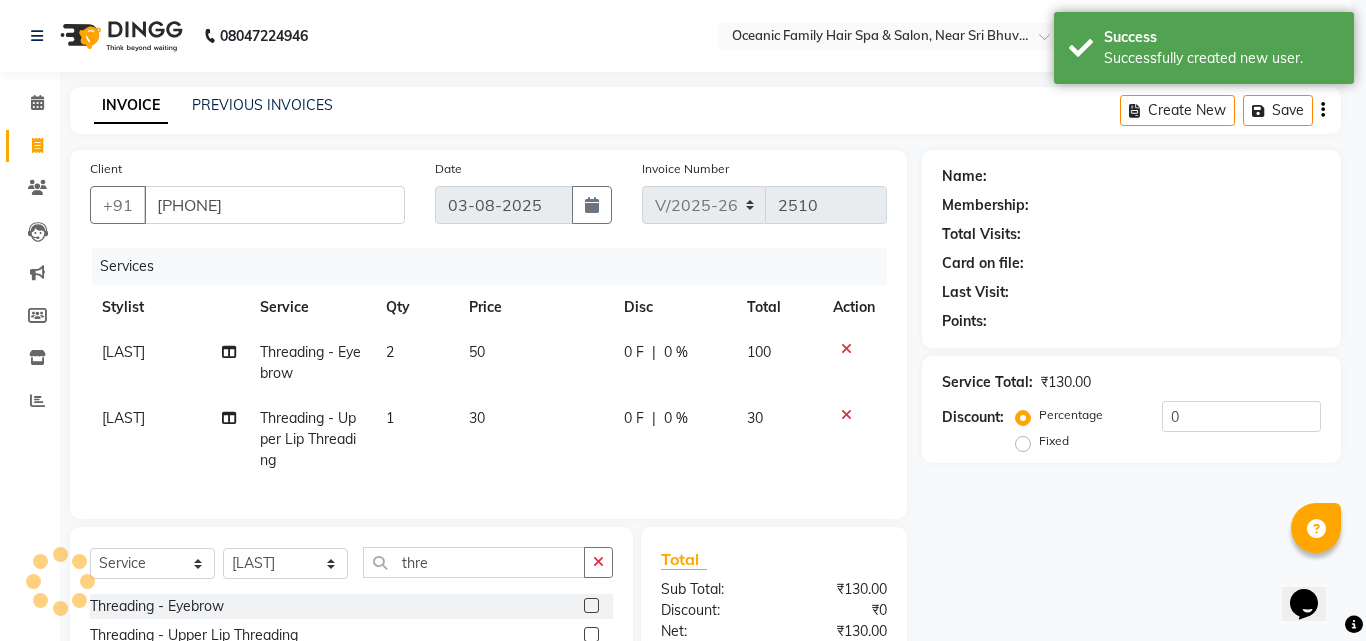 select on "1: Object" 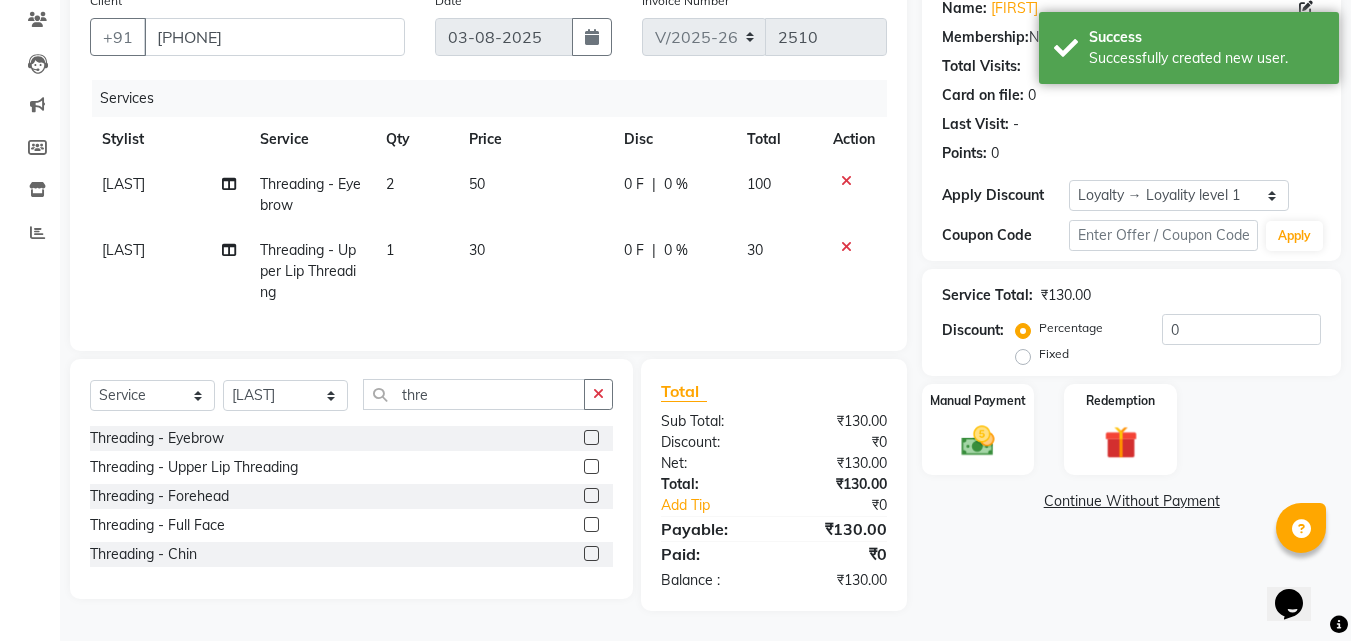 scroll, scrollTop: 183, scrollLeft: 0, axis: vertical 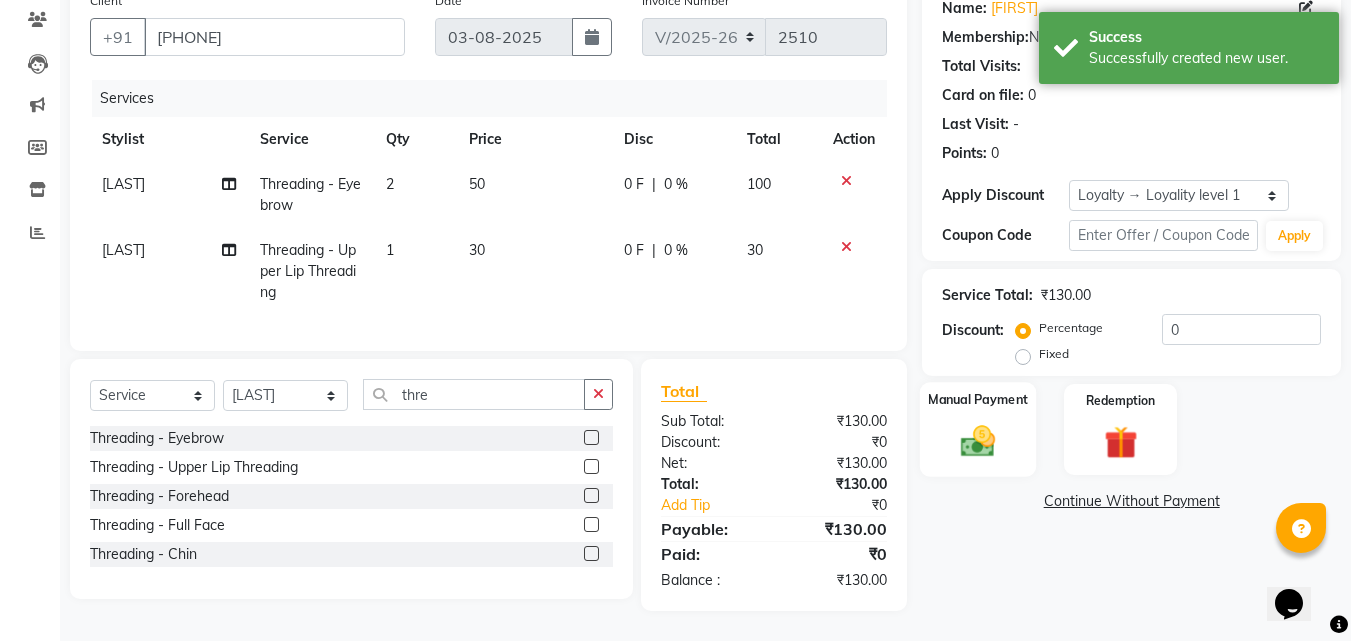 click 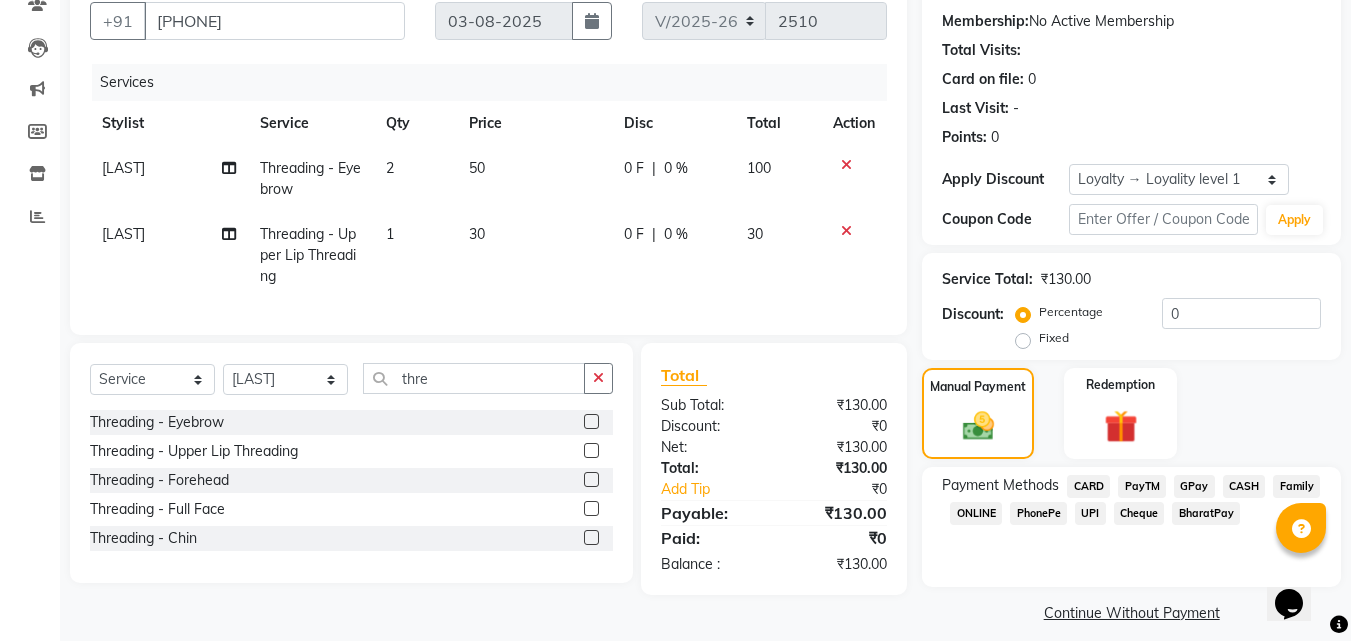 scroll, scrollTop: 201, scrollLeft: 0, axis: vertical 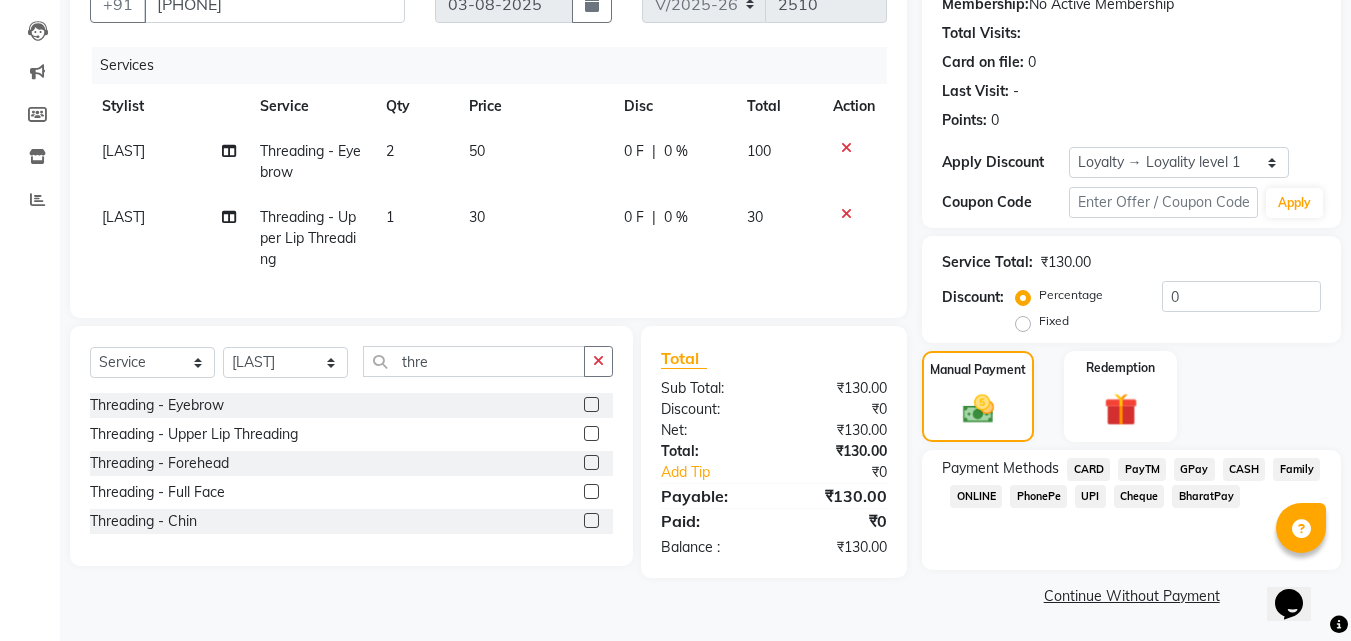 click on "CASH" 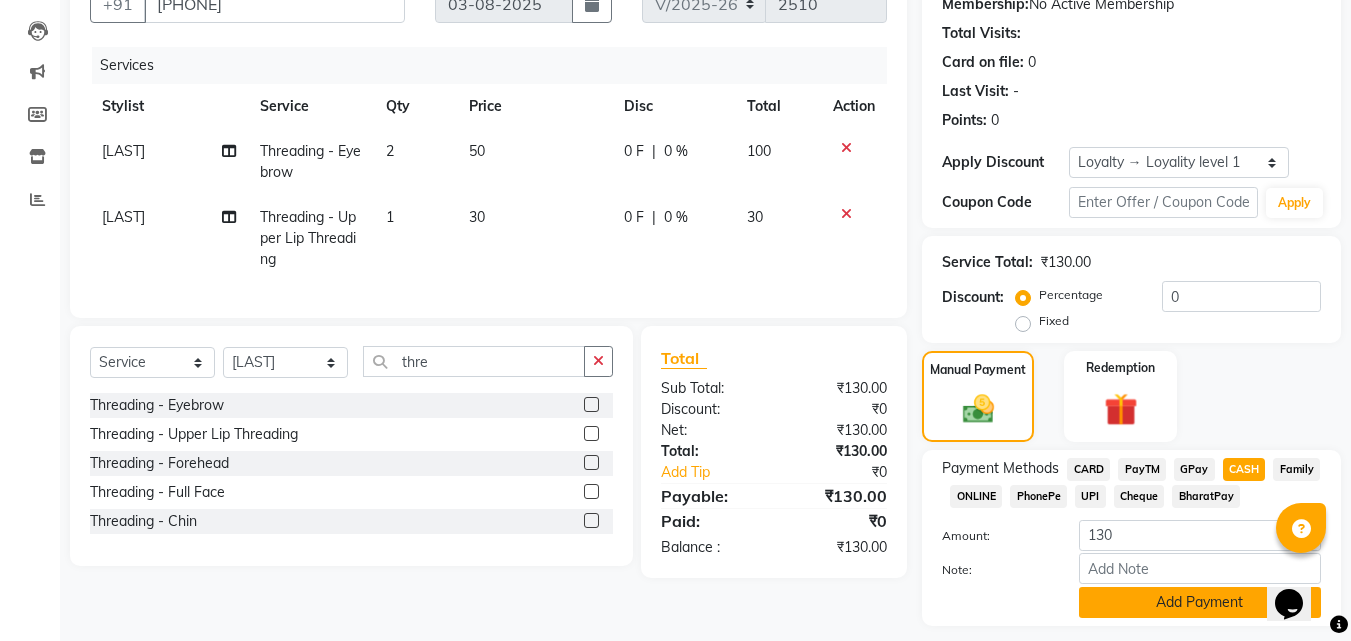 click on "Add Payment" 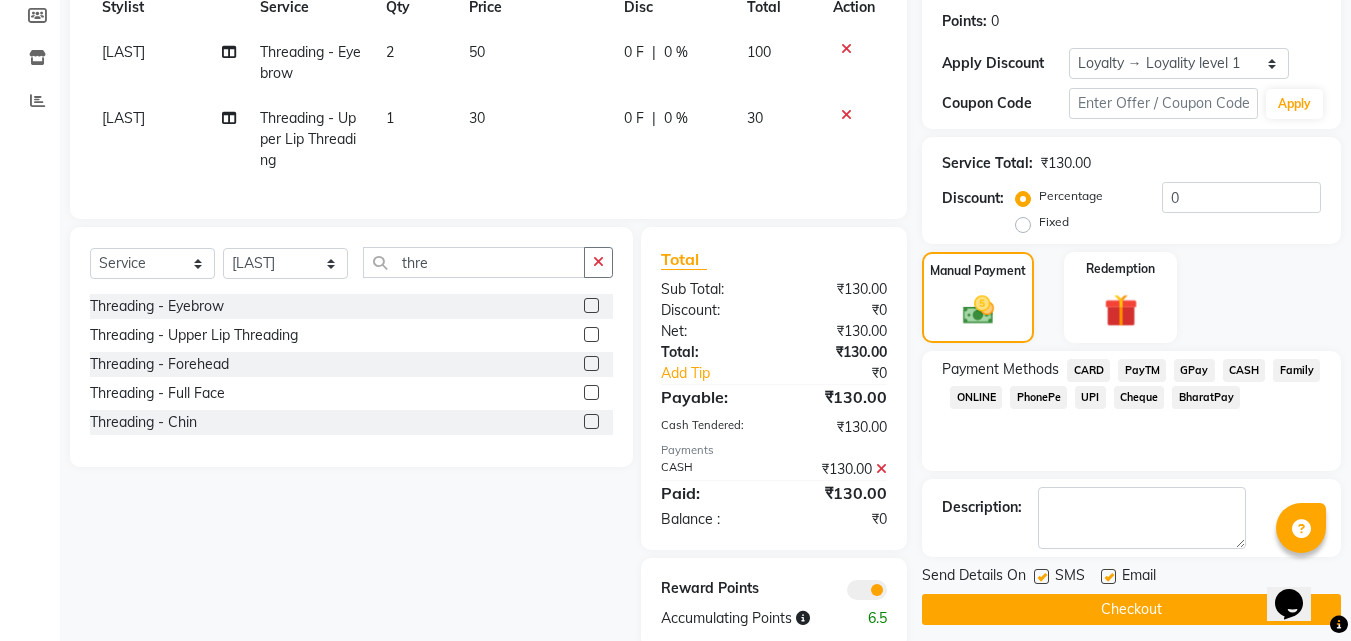 scroll, scrollTop: 301, scrollLeft: 0, axis: vertical 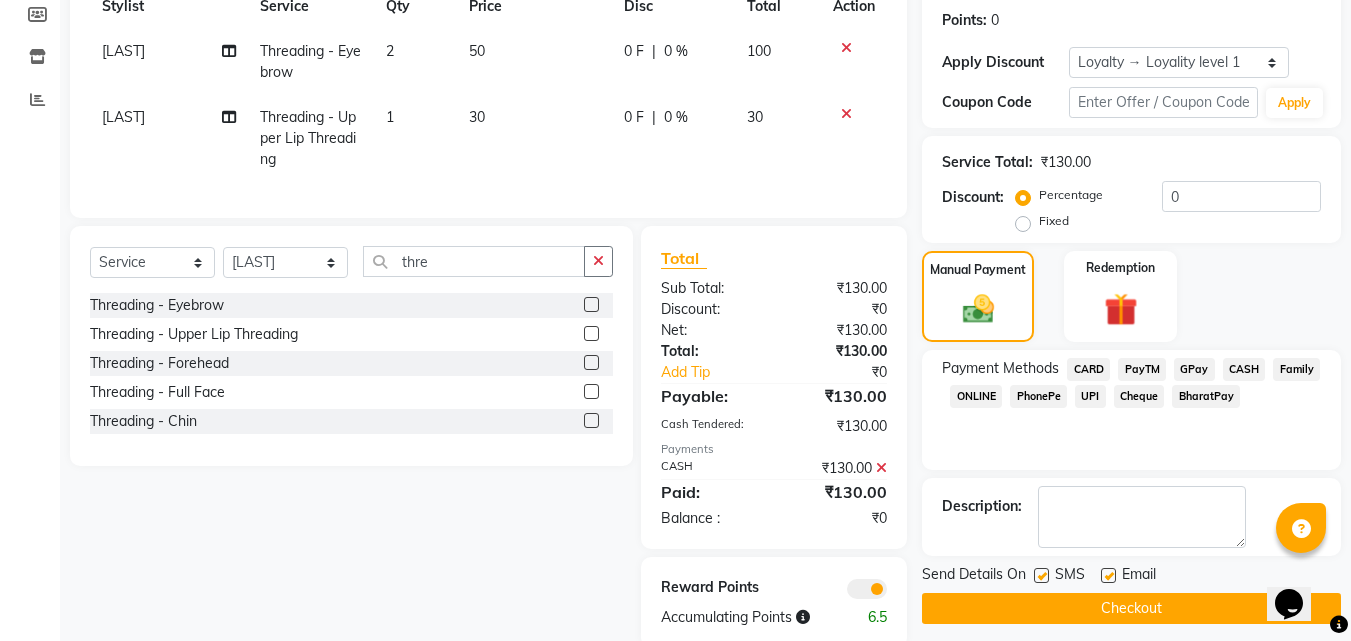 click on "Checkout" 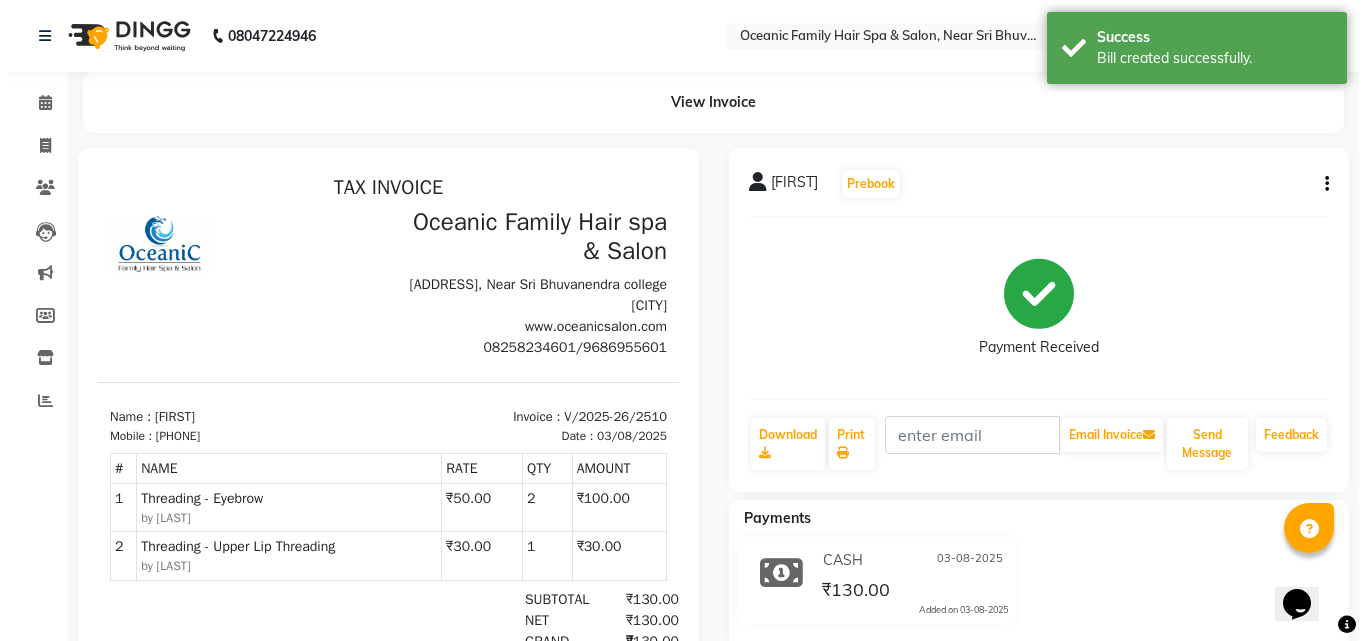 scroll, scrollTop: 0, scrollLeft: 0, axis: both 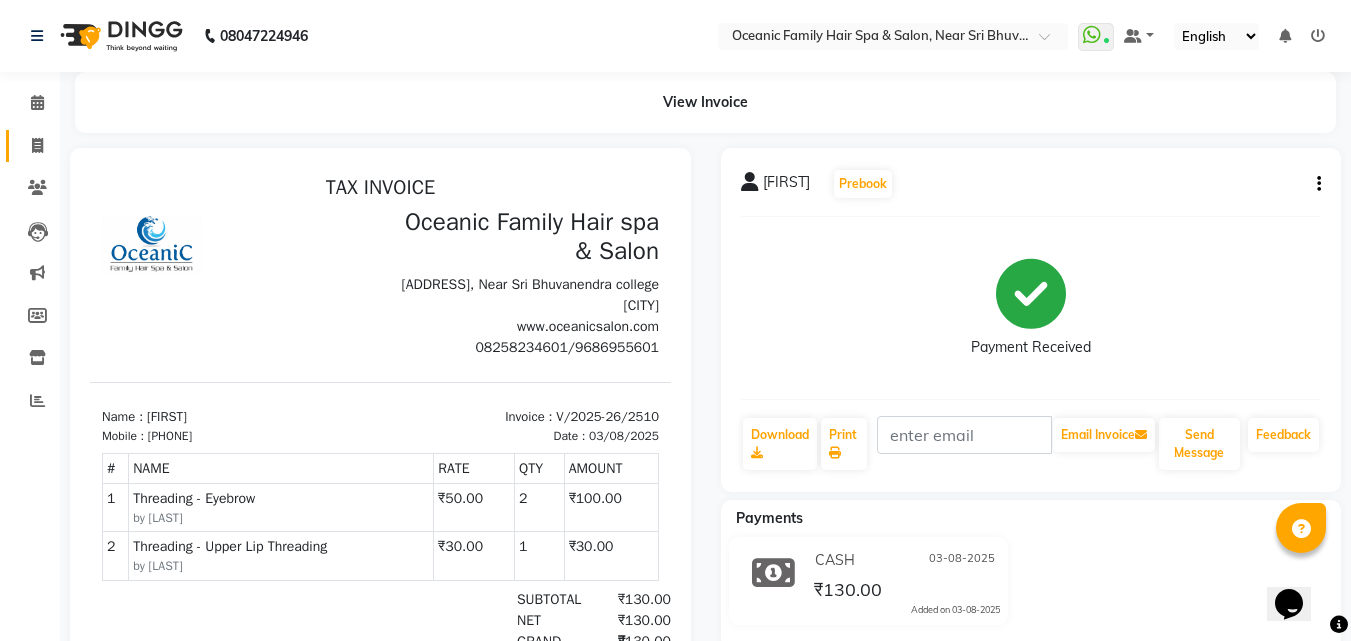 click on "Invoice" 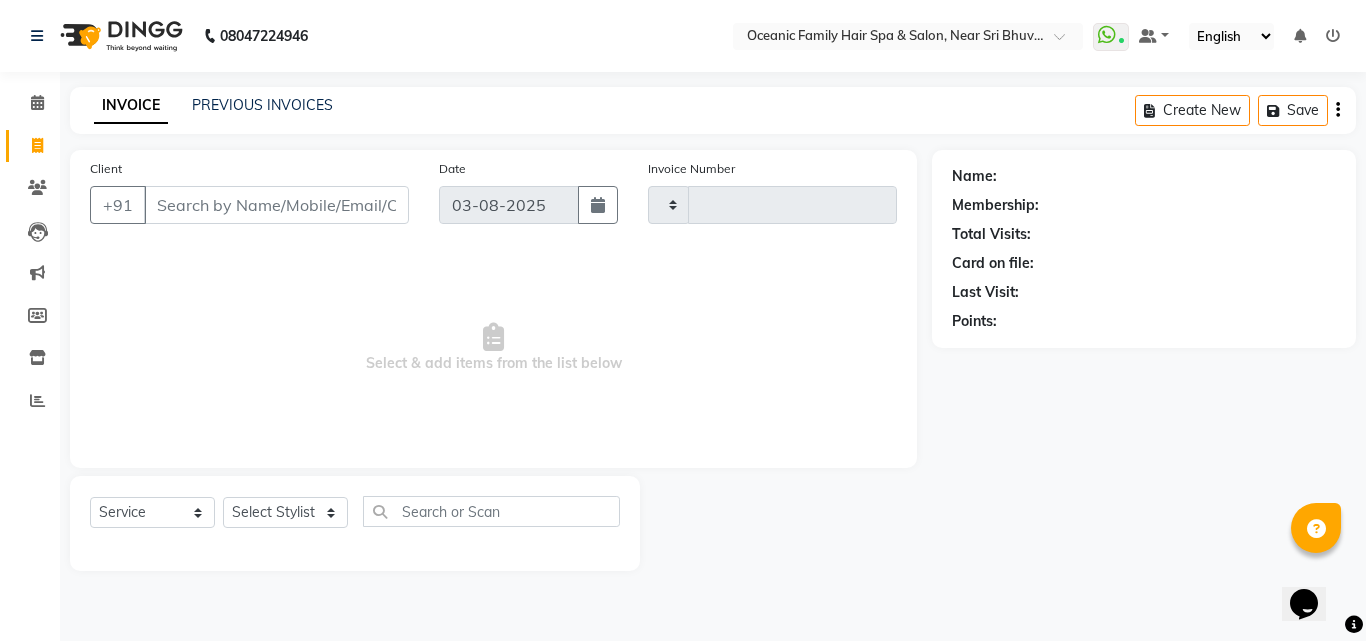 drag, startPoint x: 229, startPoint y: 216, endPoint x: 235, endPoint y: 202, distance: 15.231546 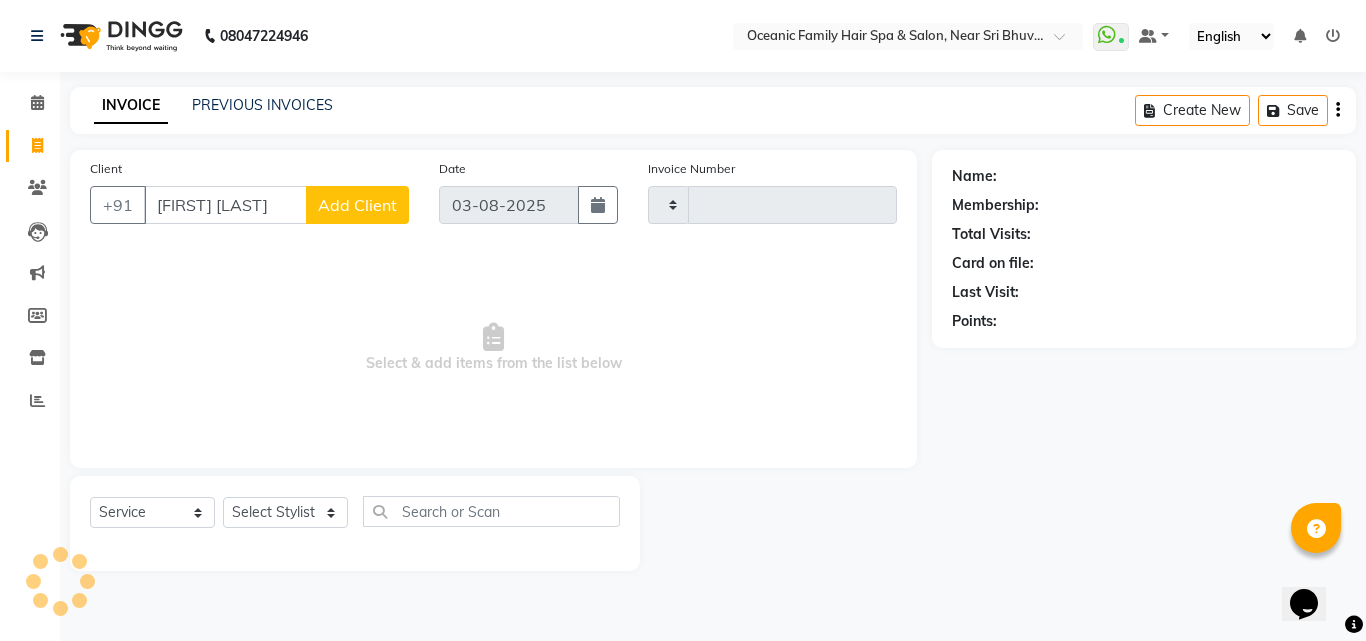 click on "[FIRST] [LAST]" at bounding box center (225, 205) 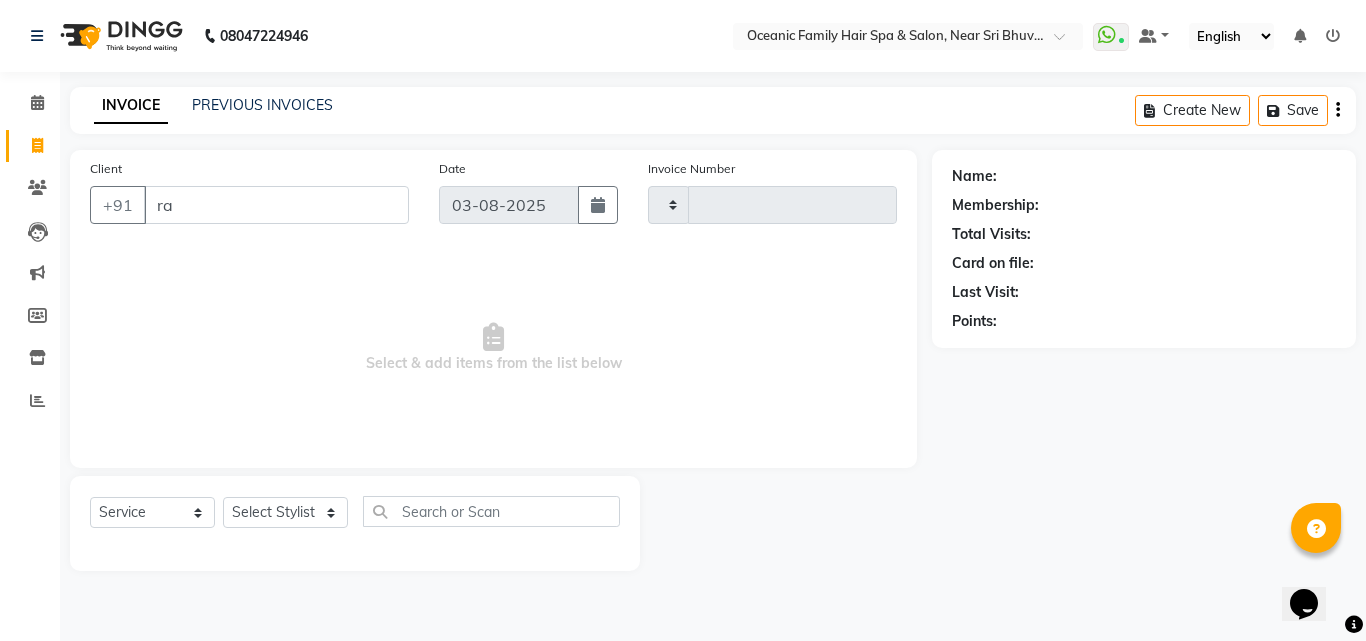 type on "r" 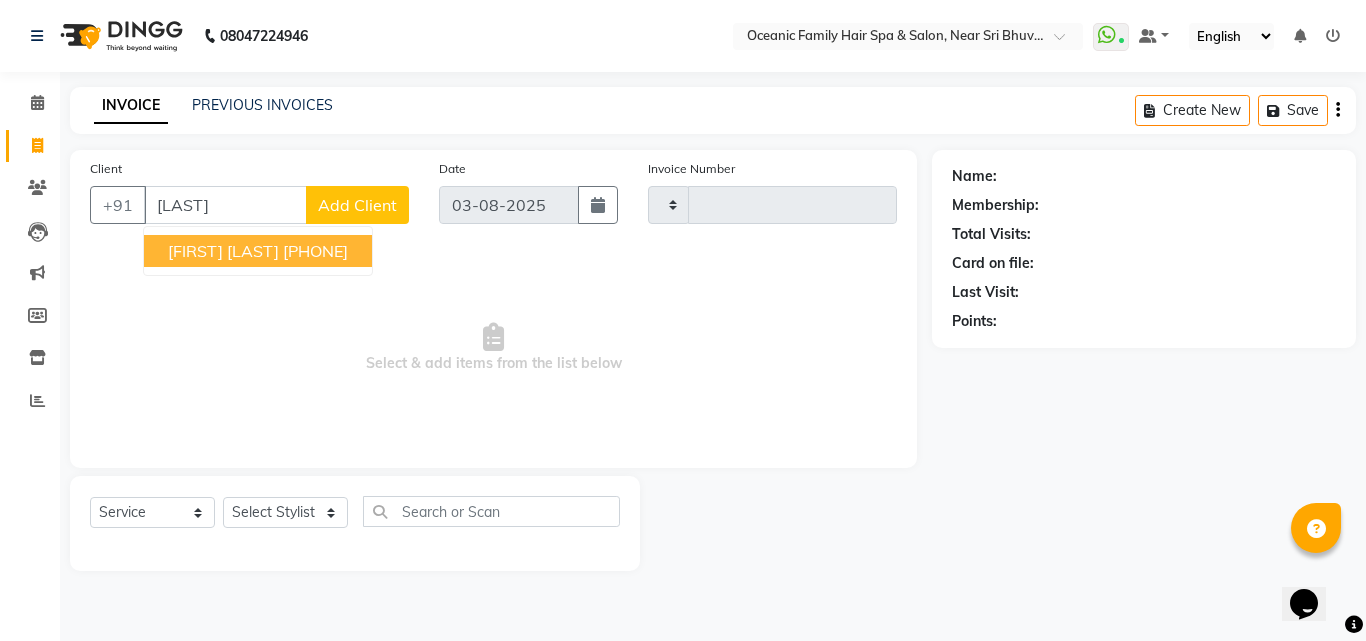 drag, startPoint x: 287, startPoint y: 251, endPoint x: 208, endPoint y: 638, distance: 394.98102 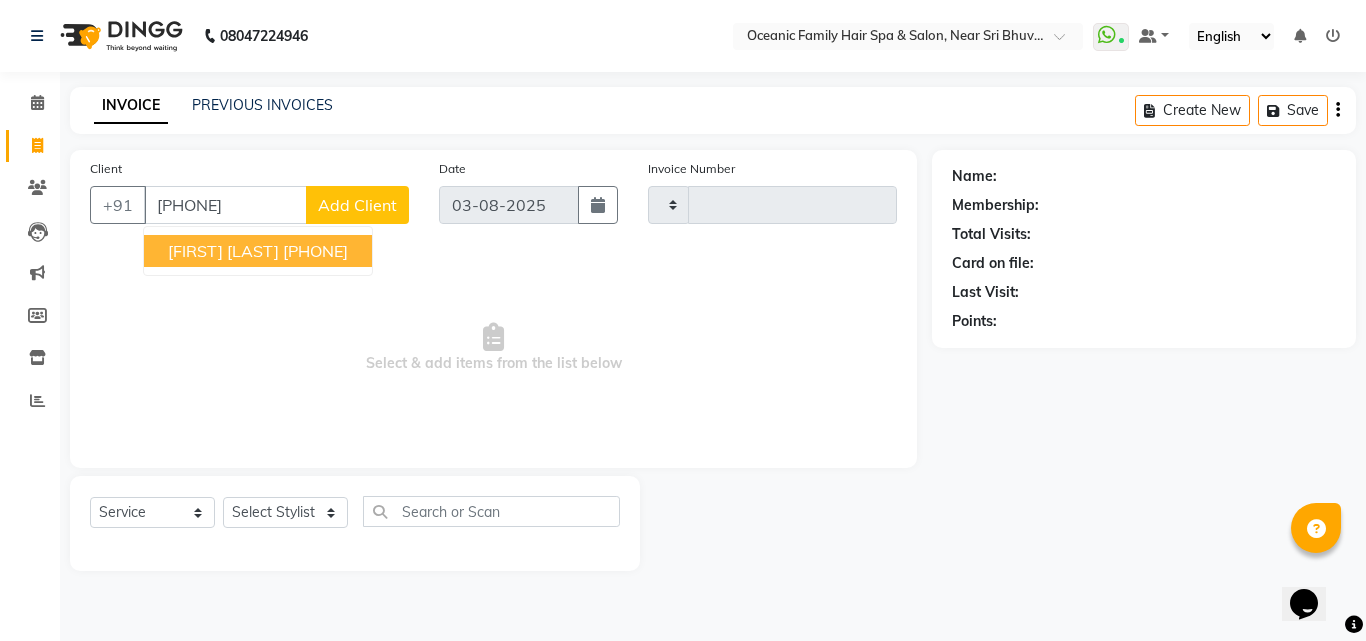 type on "[PHONE]" 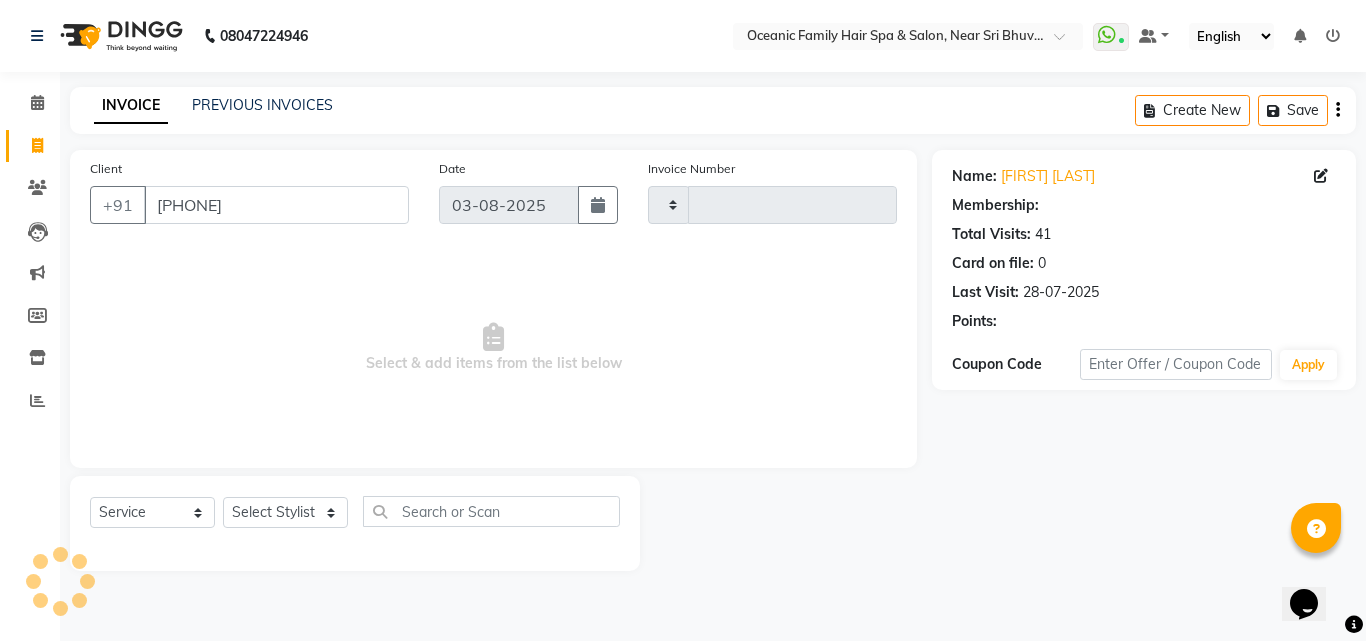 select on "1: Object" 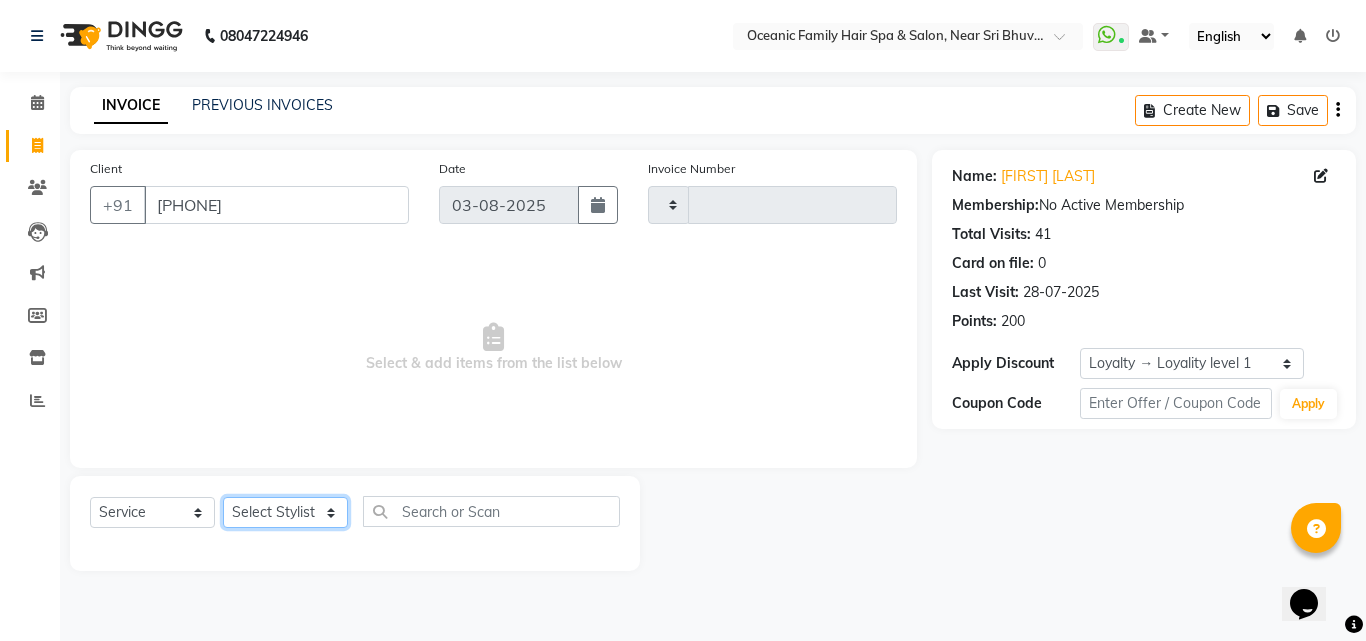 click on "Select Stylist" 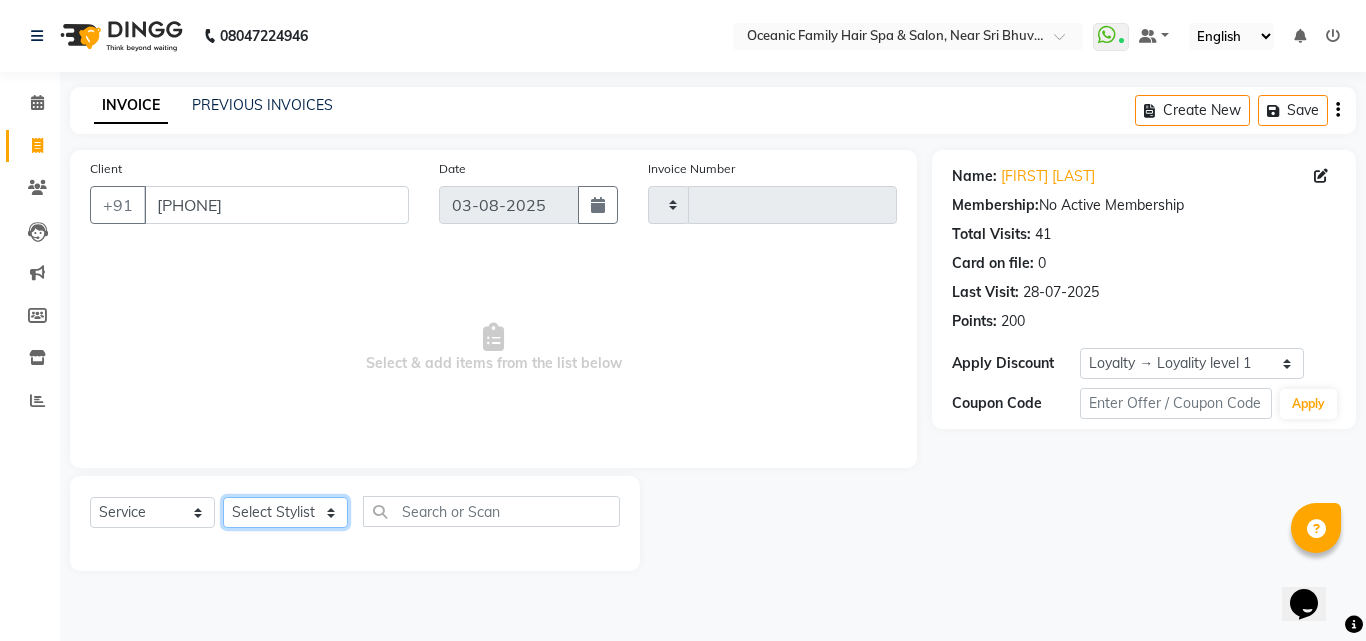 click on "Select Stylist" 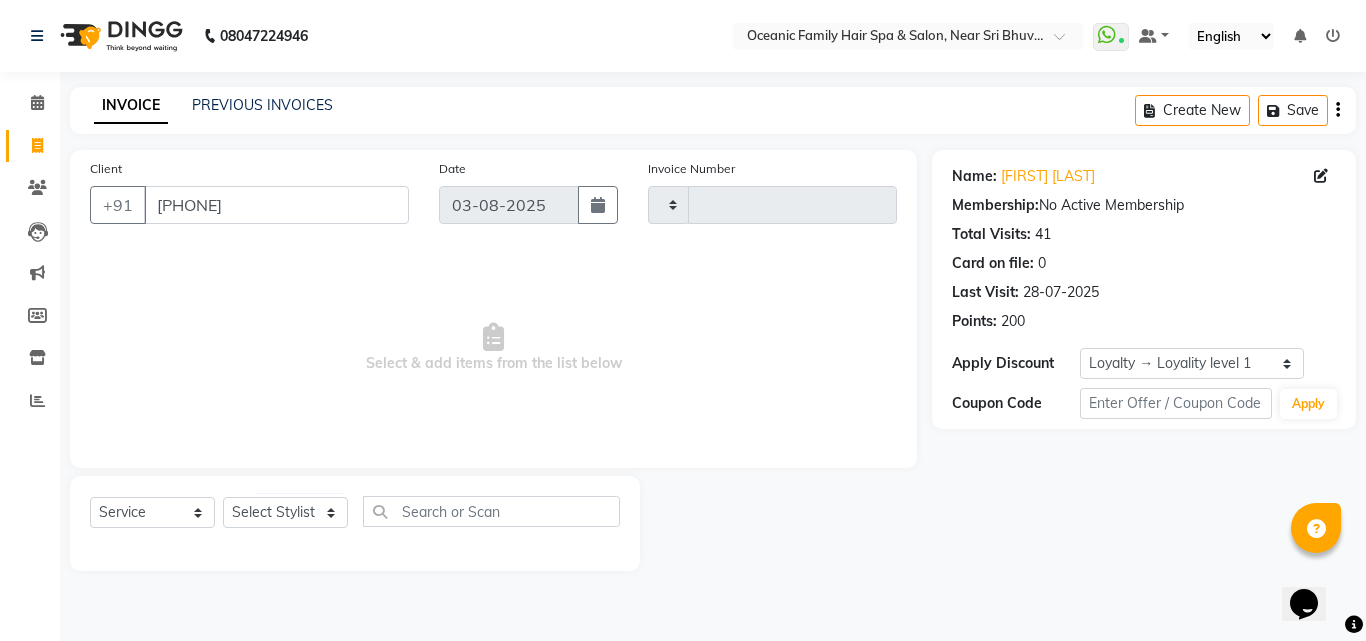 click on "Select  Service  Product  Membership  Package Voucher Prepaid Gift Card  Select Stylist" 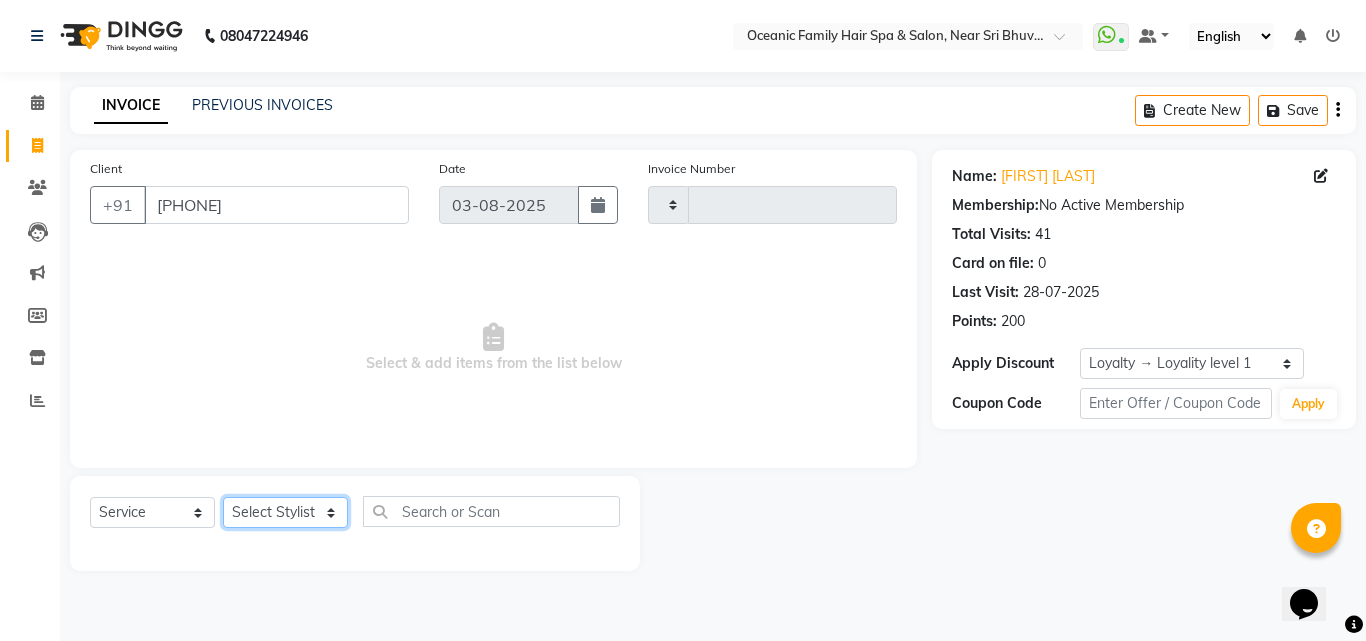 click on "Select Stylist" 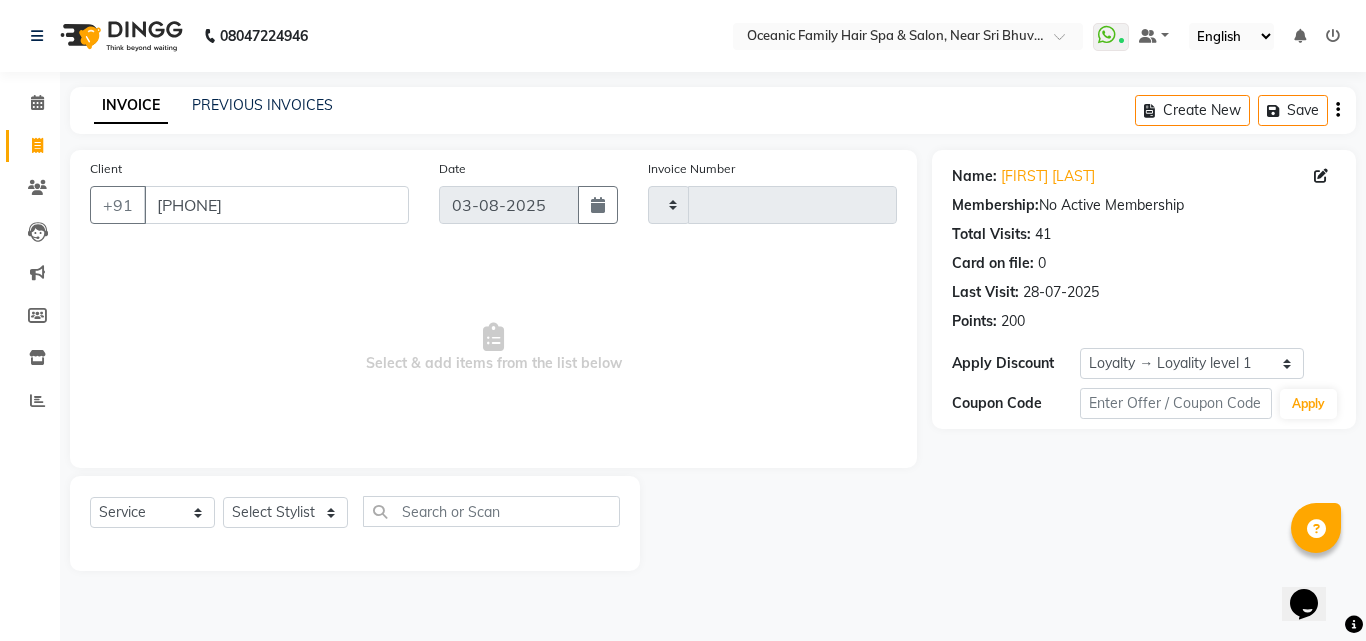 click on "Select & add items from the list below" at bounding box center (493, 348) 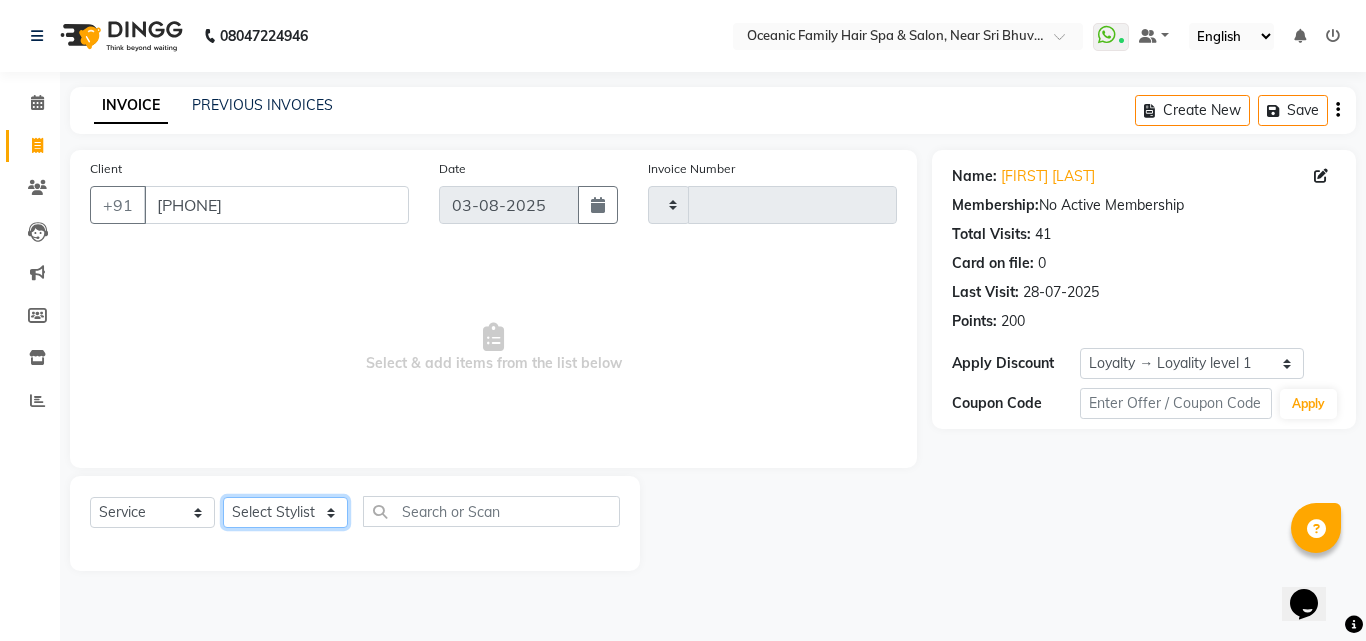 click on "Select Stylist" 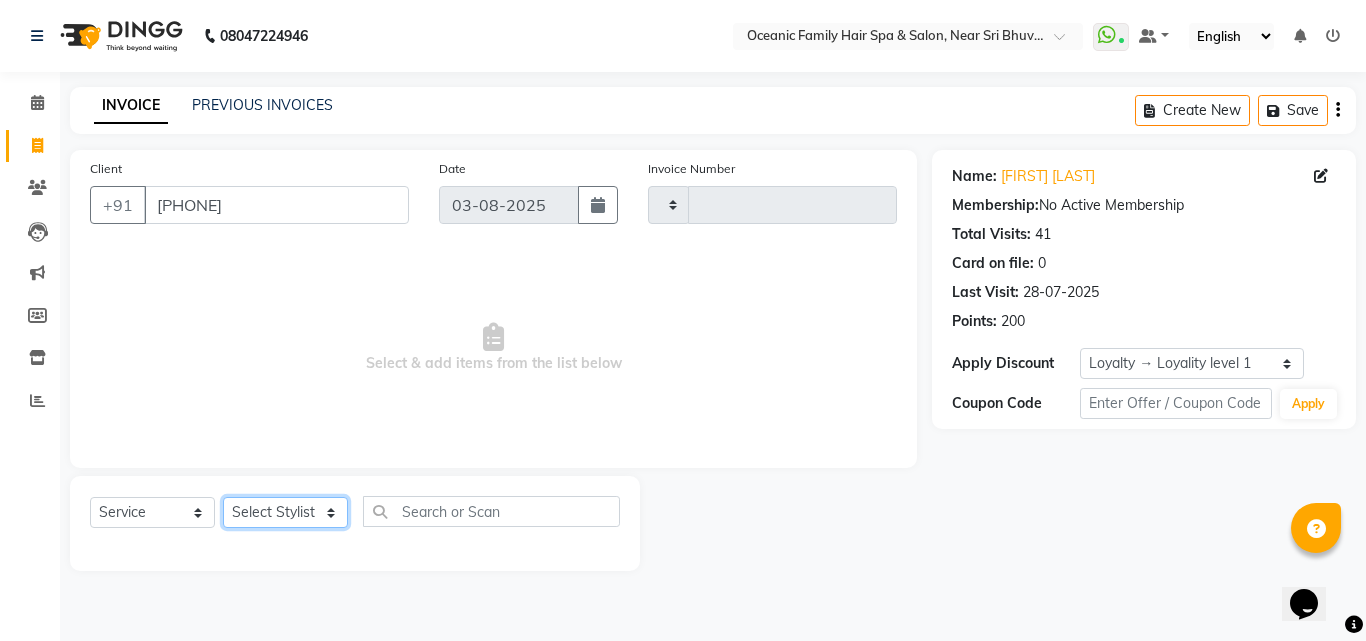 click on "Select Stylist" 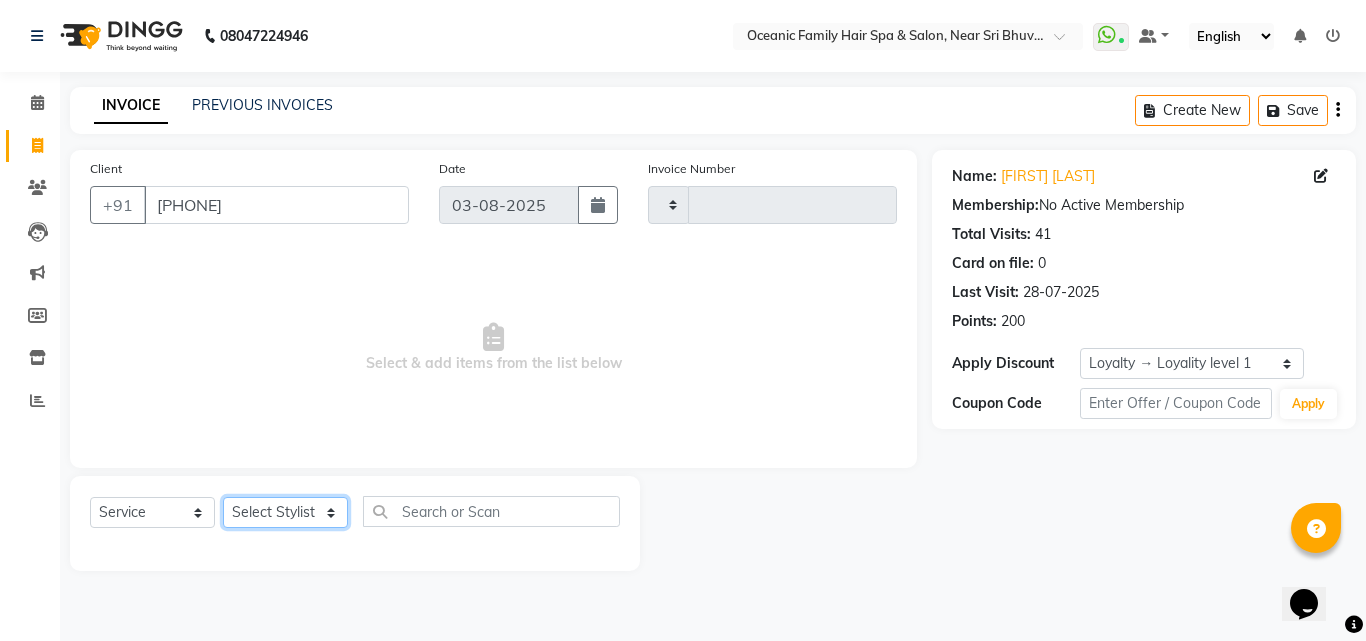 drag, startPoint x: 271, startPoint y: 507, endPoint x: 284, endPoint y: 452, distance: 56.515484 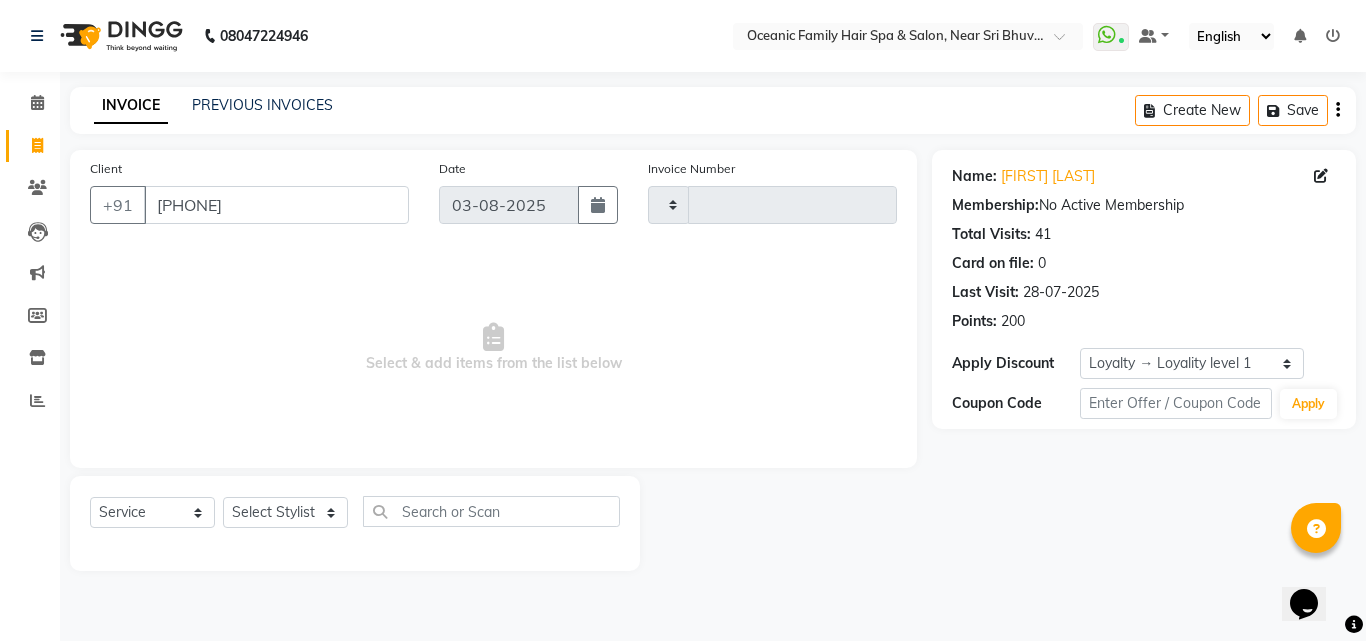 drag, startPoint x: 295, startPoint y: 406, endPoint x: 284, endPoint y: 413, distance: 13.038404 